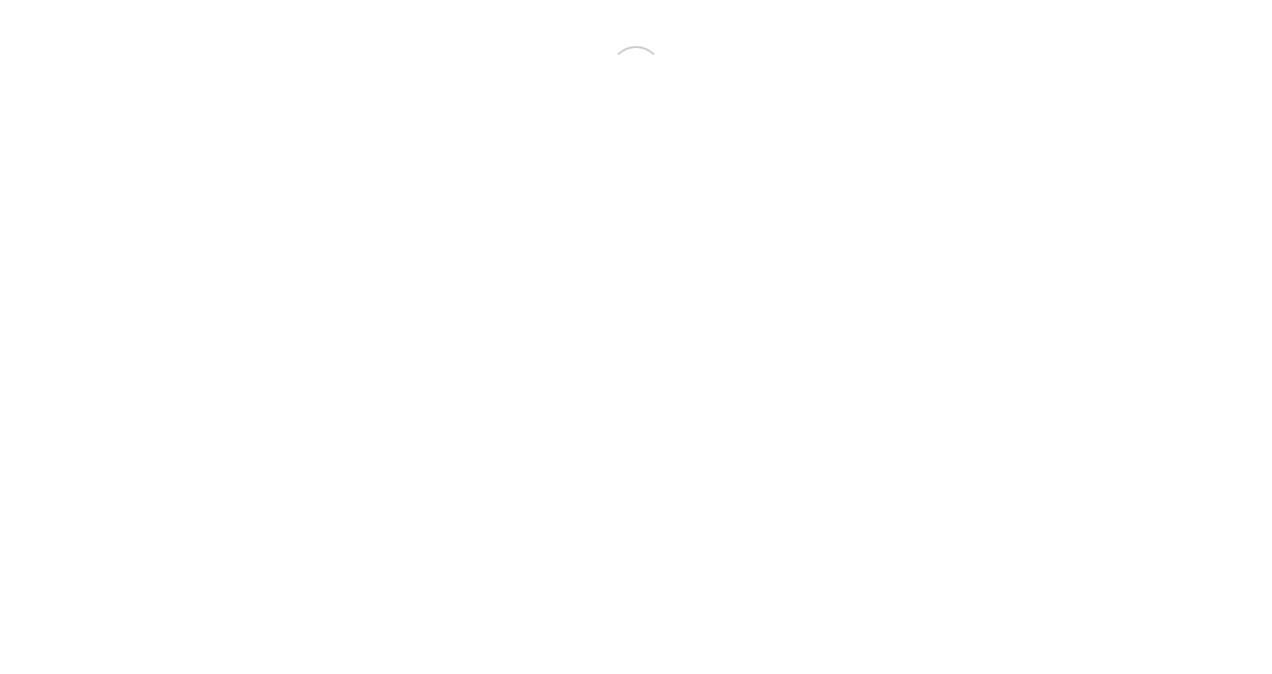 scroll, scrollTop: 0, scrollLeft: 0, axis: both 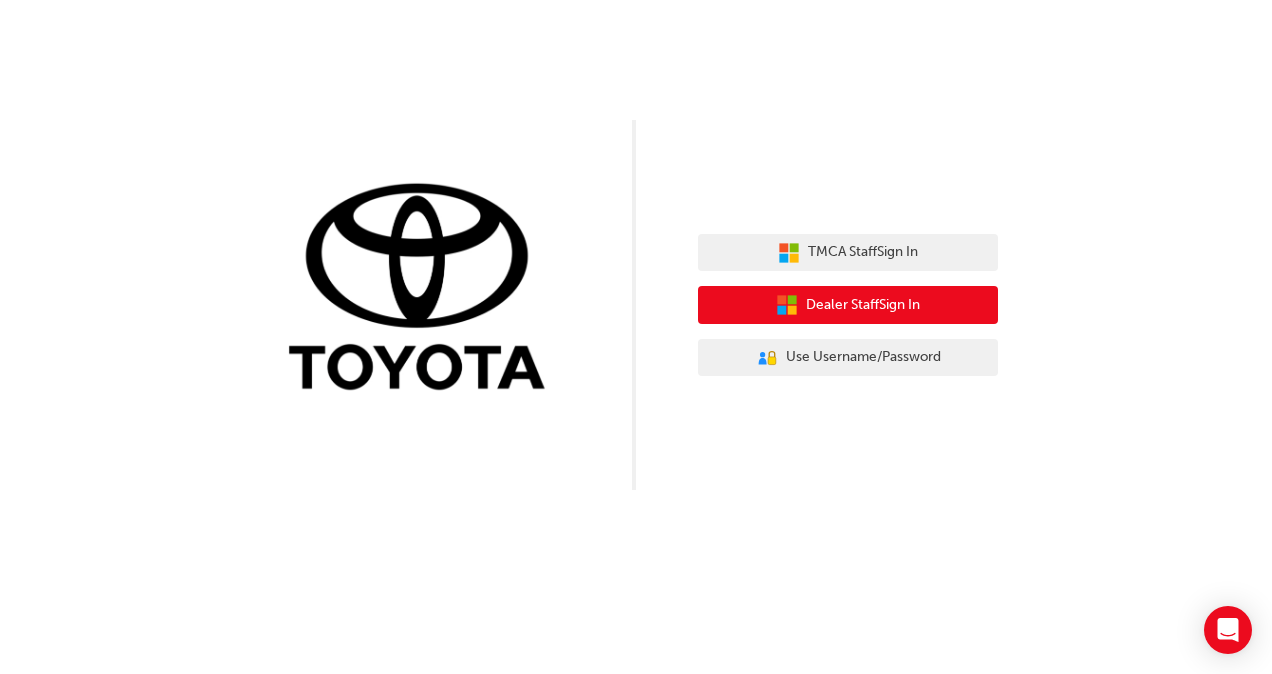 click on "Dealer Staff  Sign In" at bounding box center (863, 305) 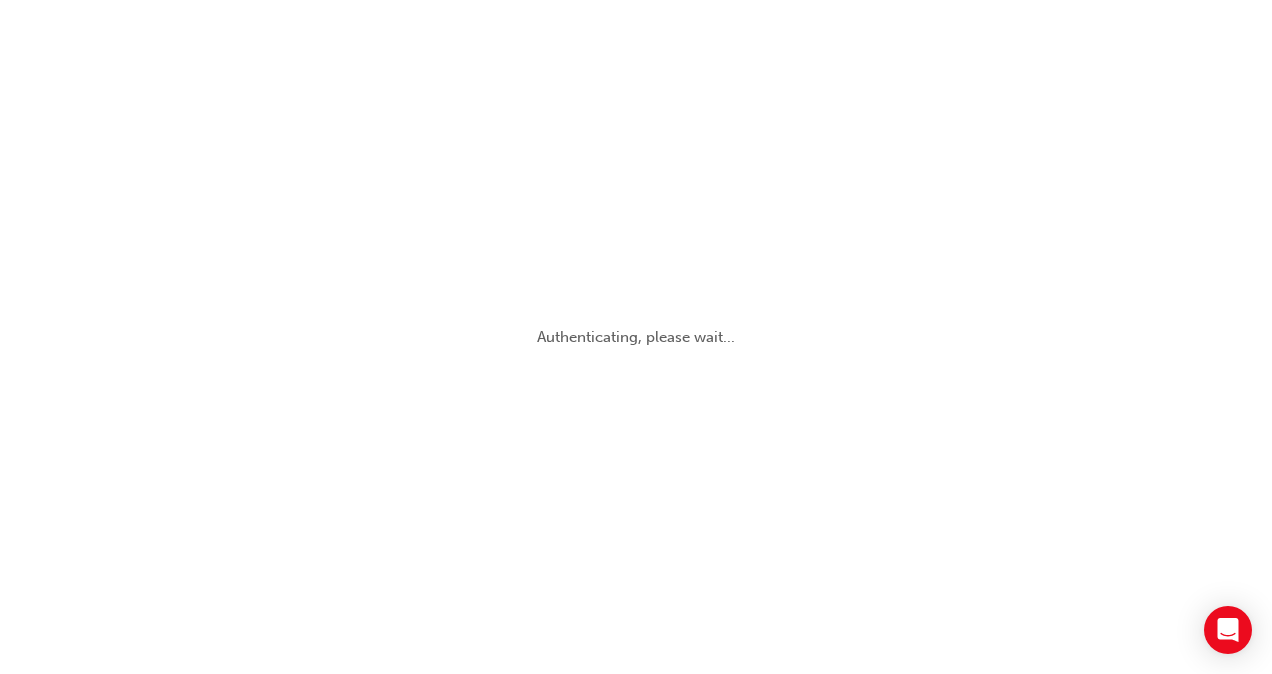 scroll, scrollTop: 0, scrollLeft: 0, axis: both 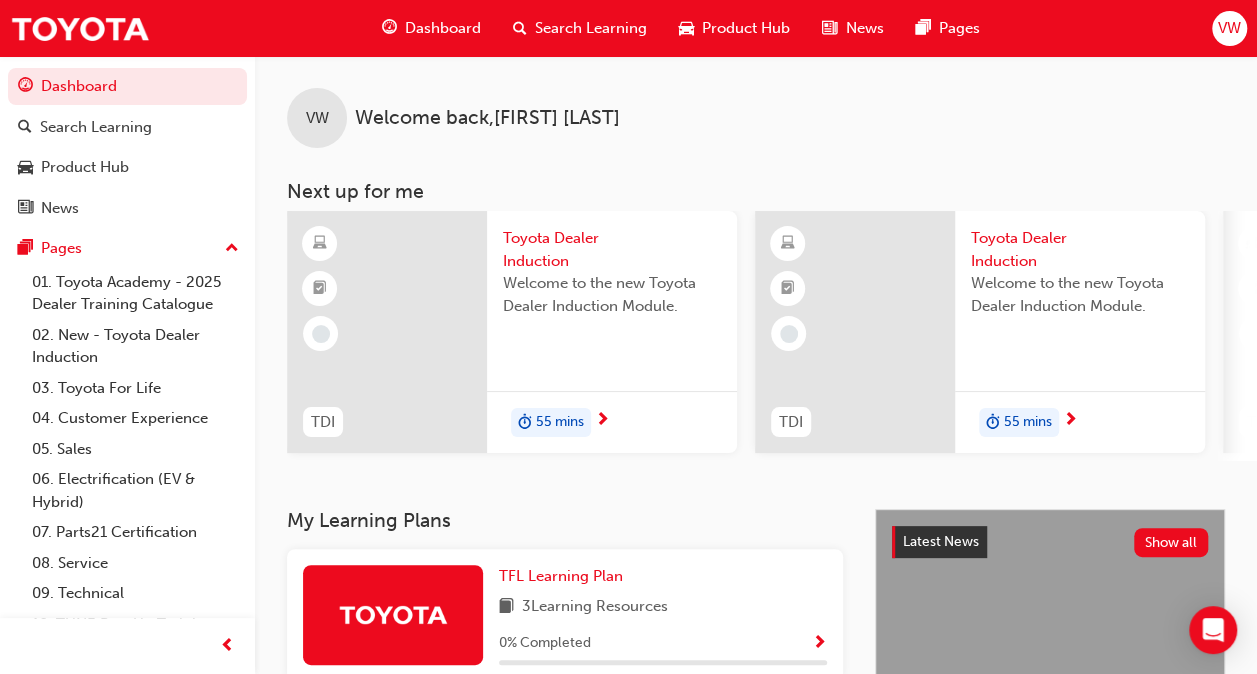 click on "Search Learning" at bounding box center [591, 28] 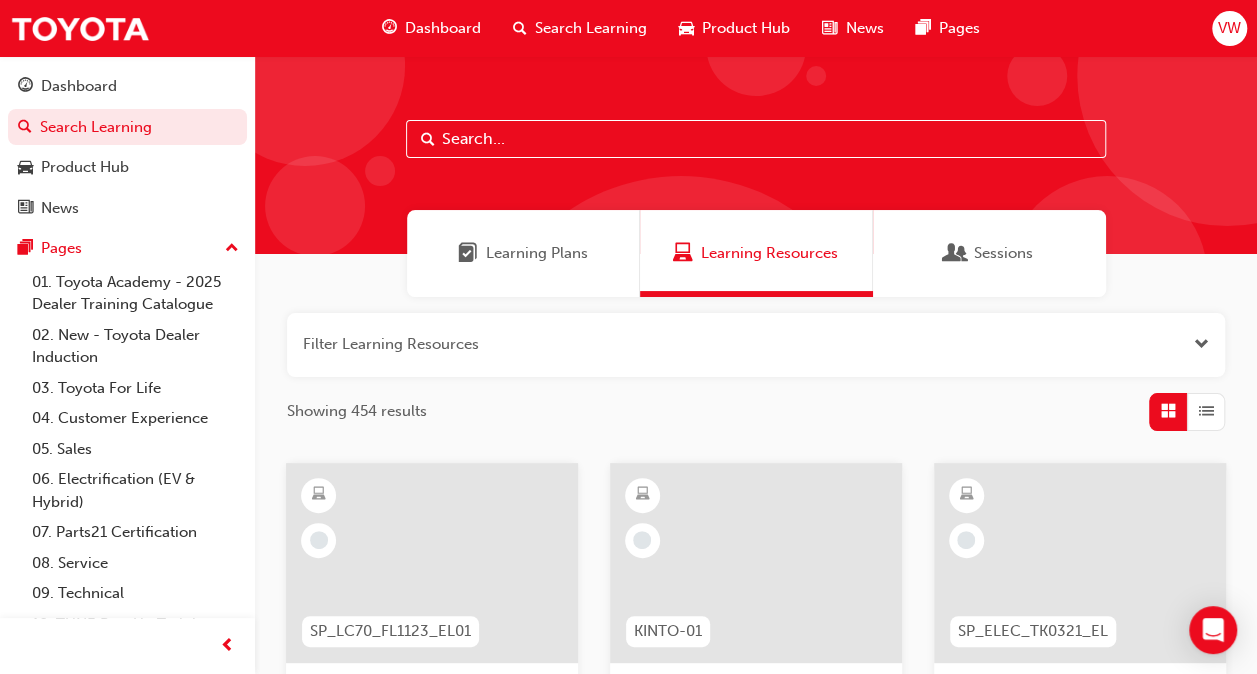 click at bounding box center (756, 139) 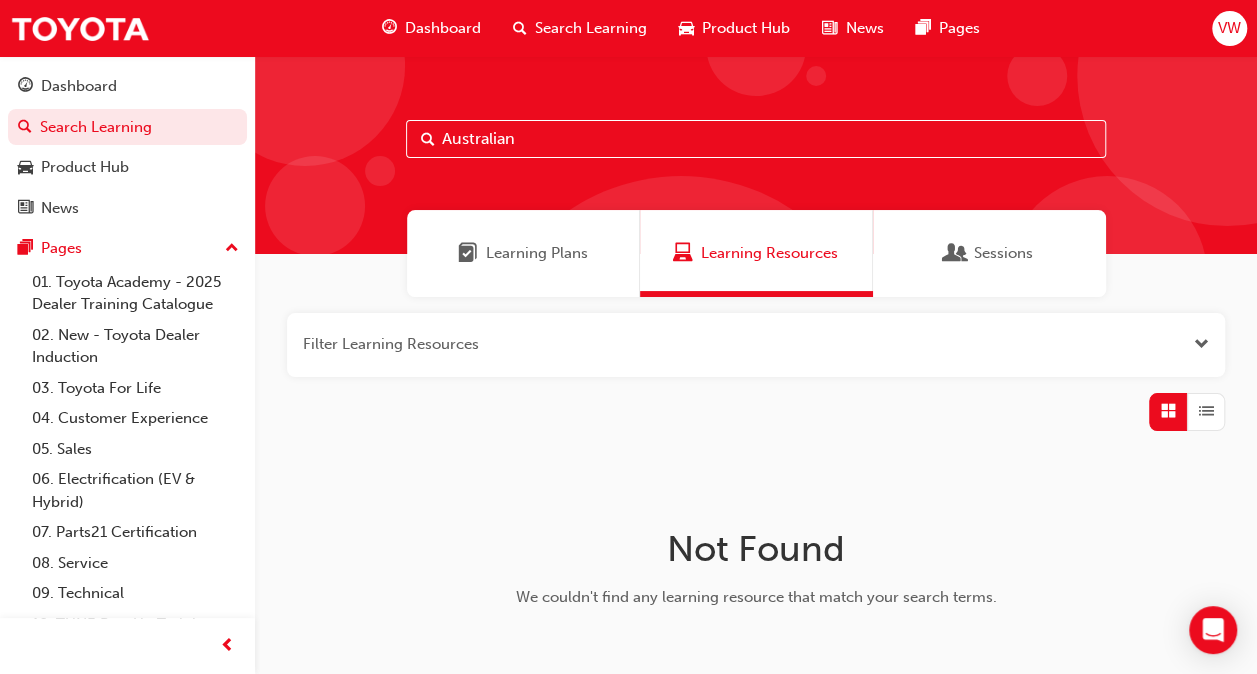 type on "Australian" 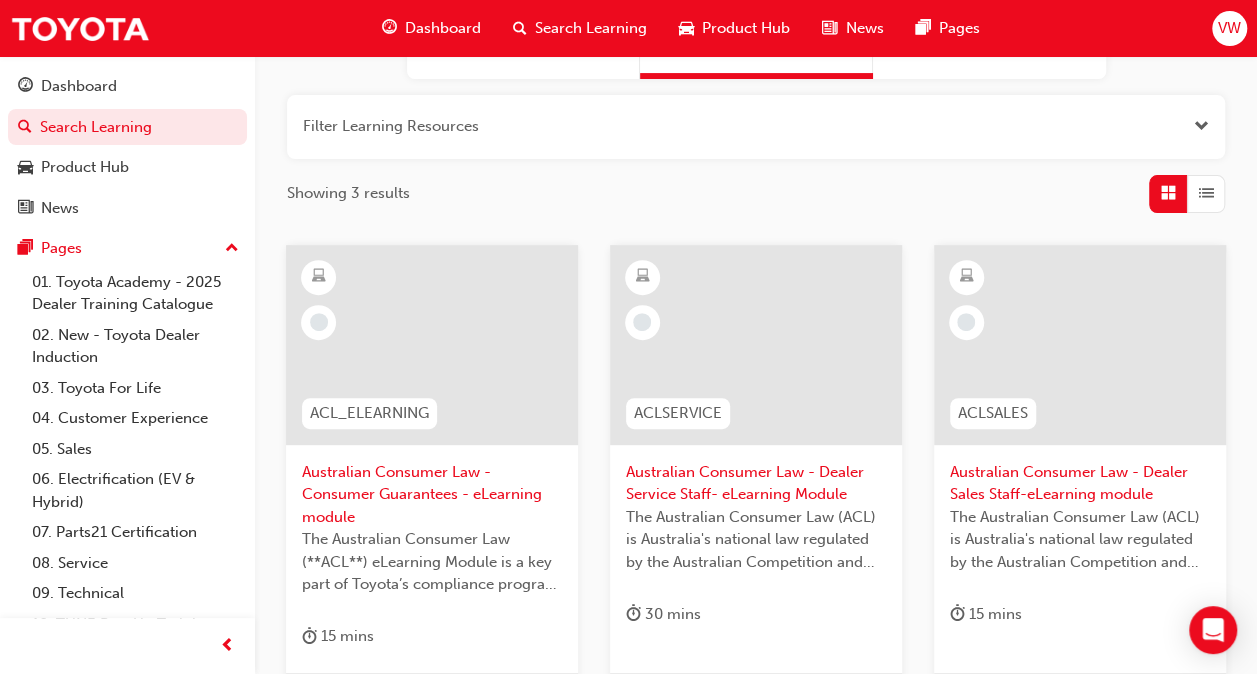 scroll, scrollTop: 252, scrollLeft: 0, axis: vertical 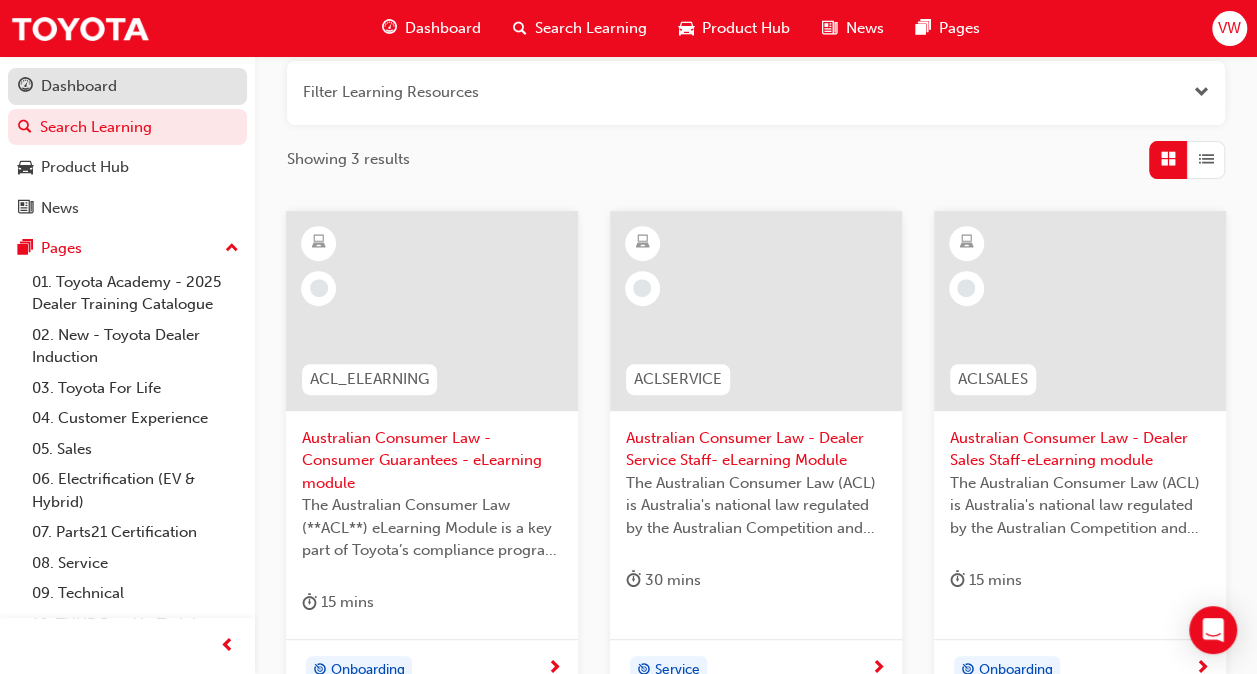 click on "Dashboard" at bounding box center (79, 86) 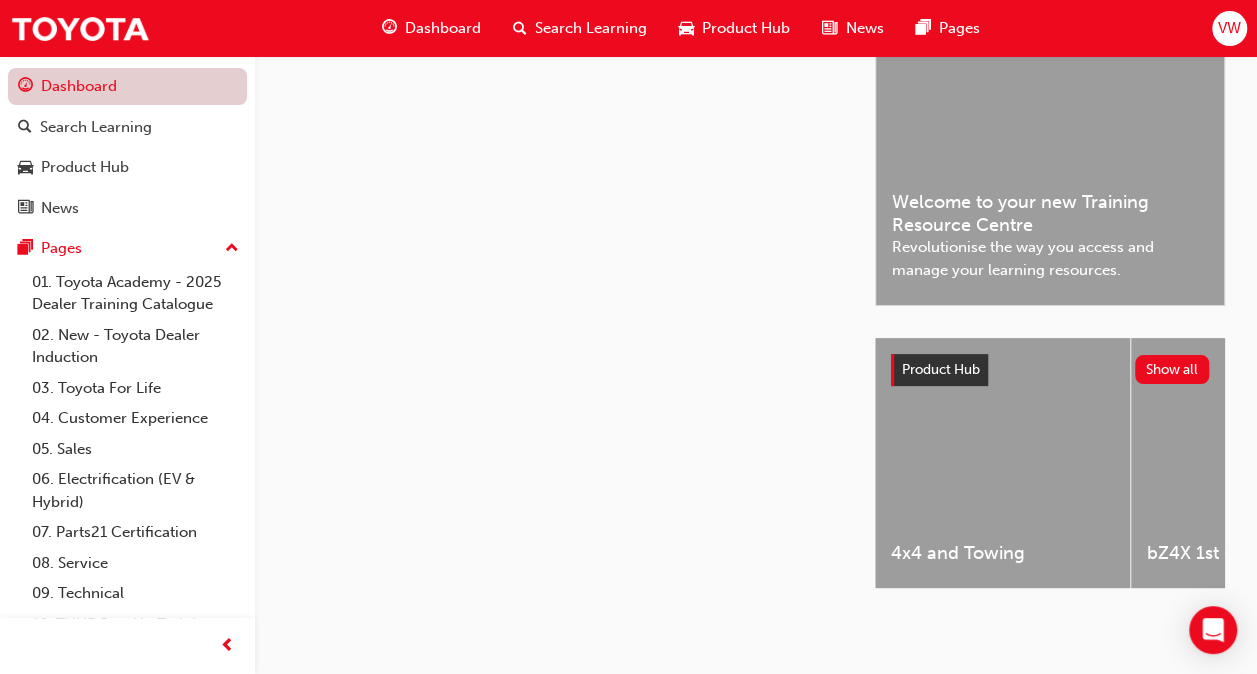 scroll, scrollTop: 252, scrollLeft: 0, axis: vertical 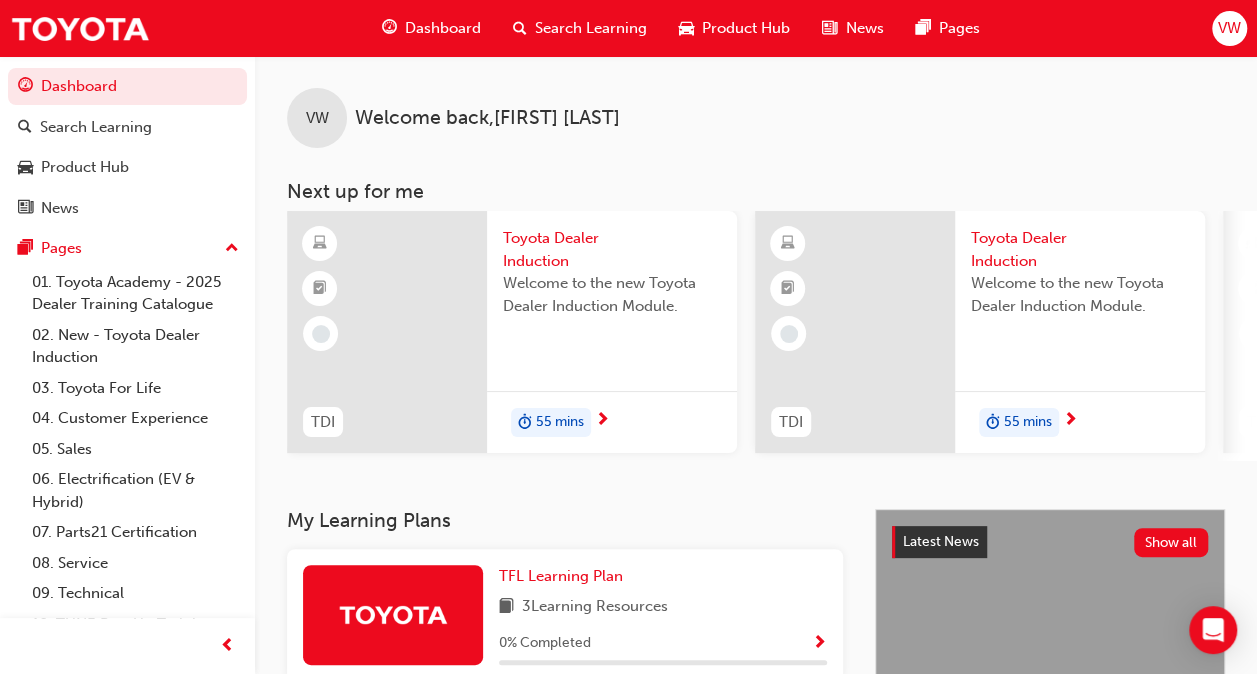 click on "Welcome to the new Toyota Dealer Induction Module." at bounding box center (612, 294) 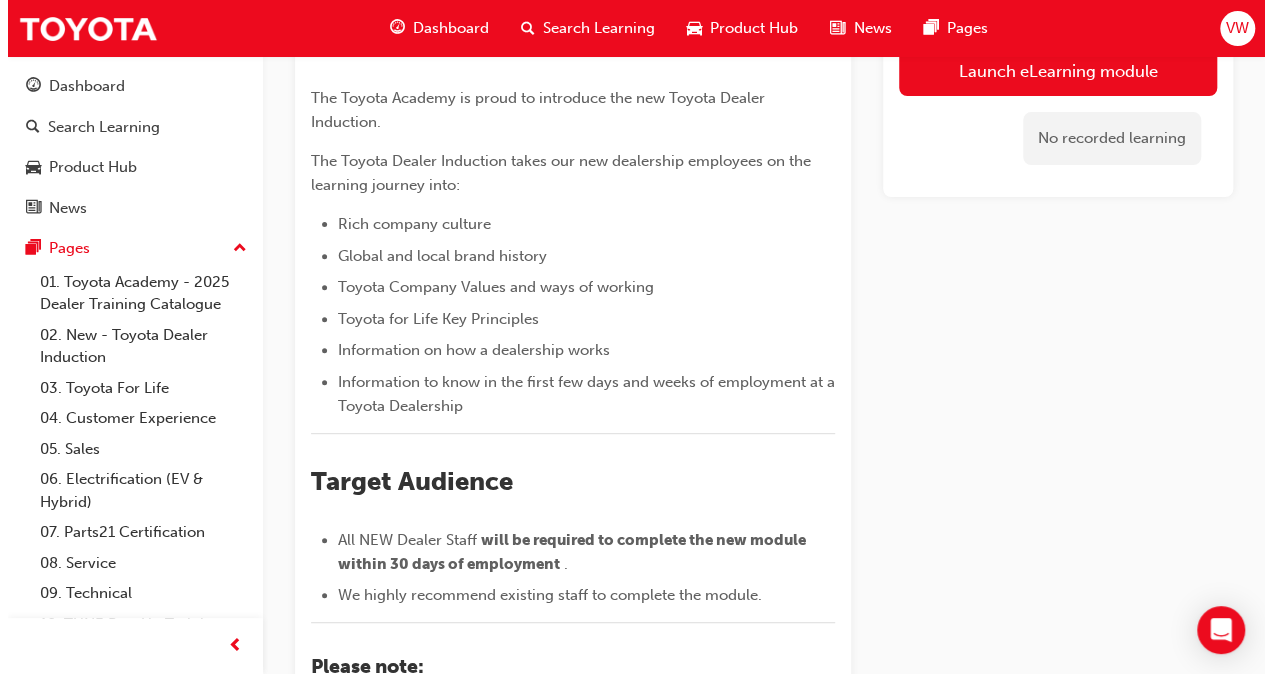 scroll, scrollTop: 0, scrollLeft: 0, axis: both 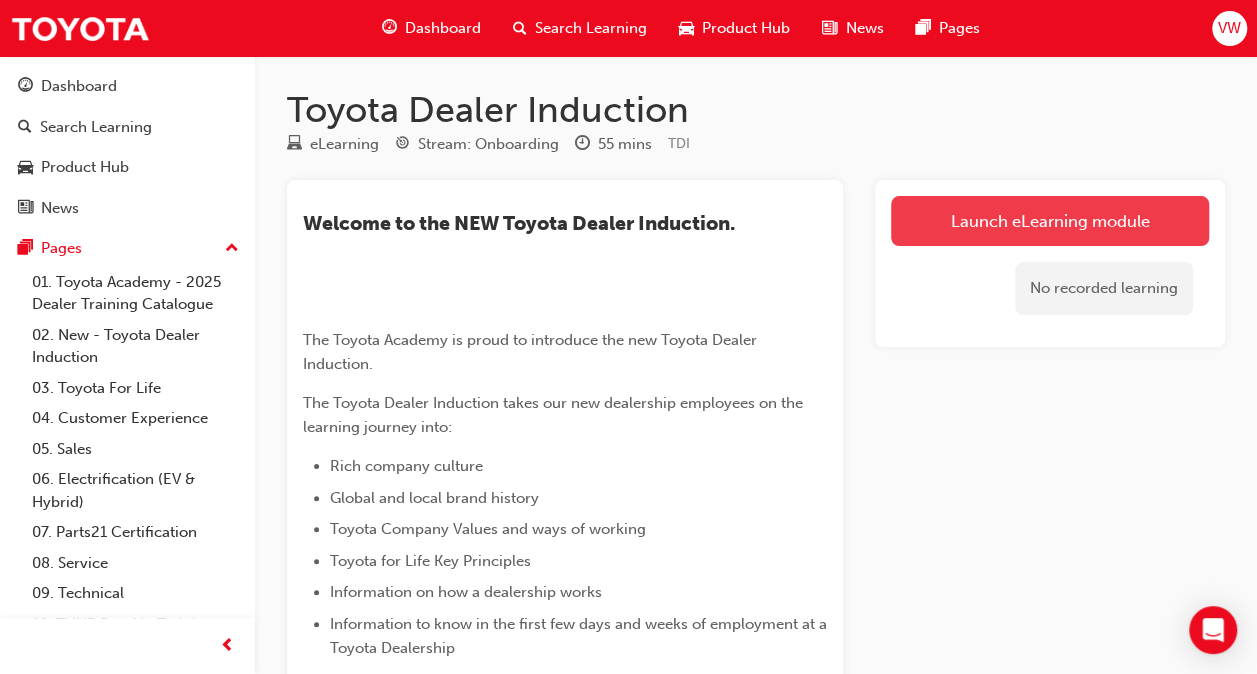 click on "Launch eLearning module" at bounding box center [1050, 221] 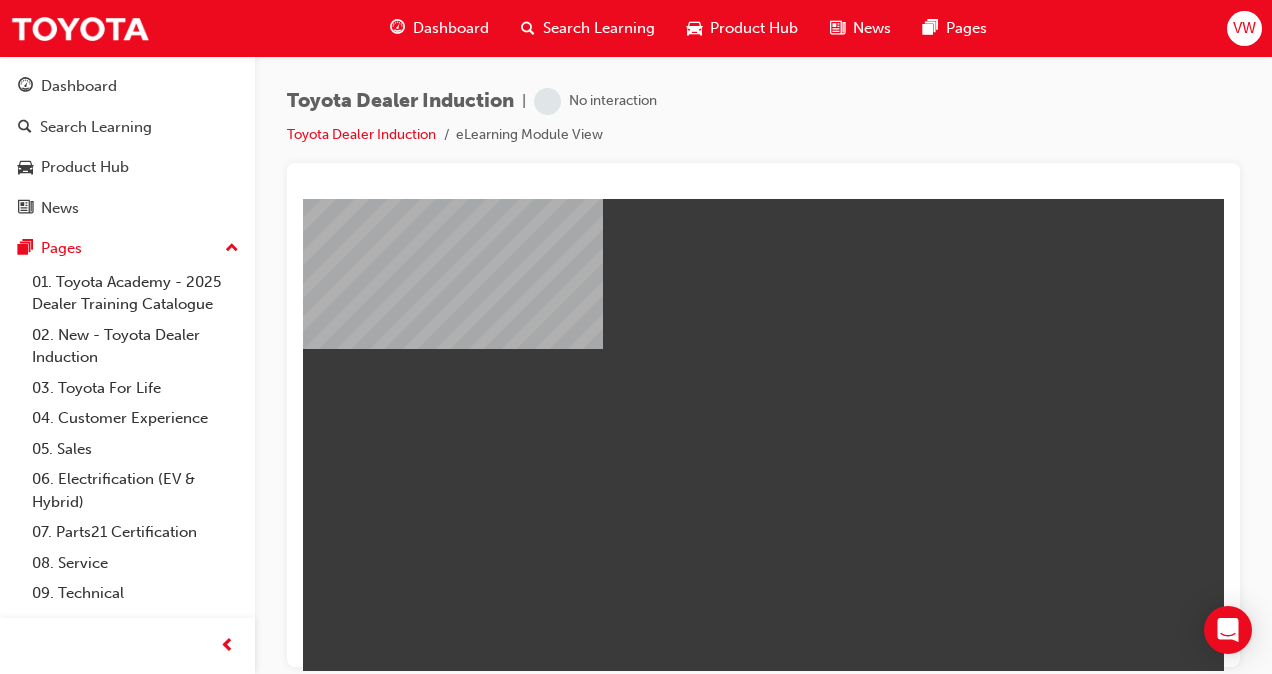 scroll, scrollTop: 0, scrollLeft: 0, axis: both 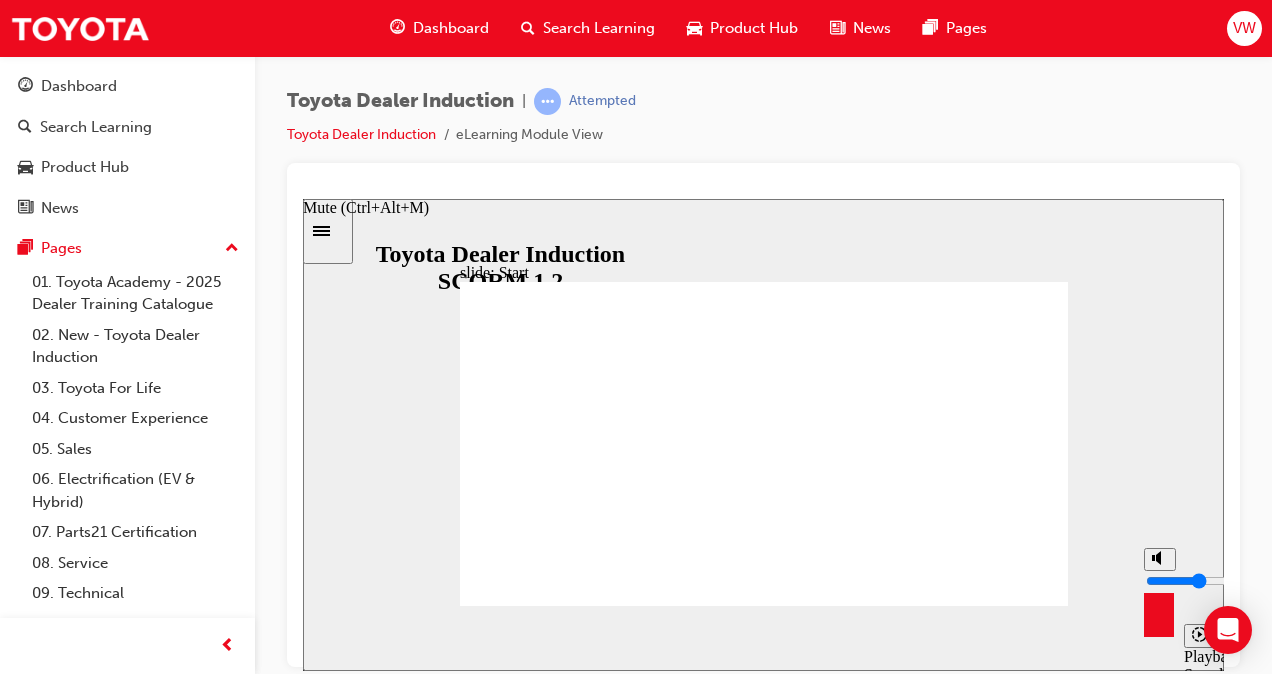 type on "4" 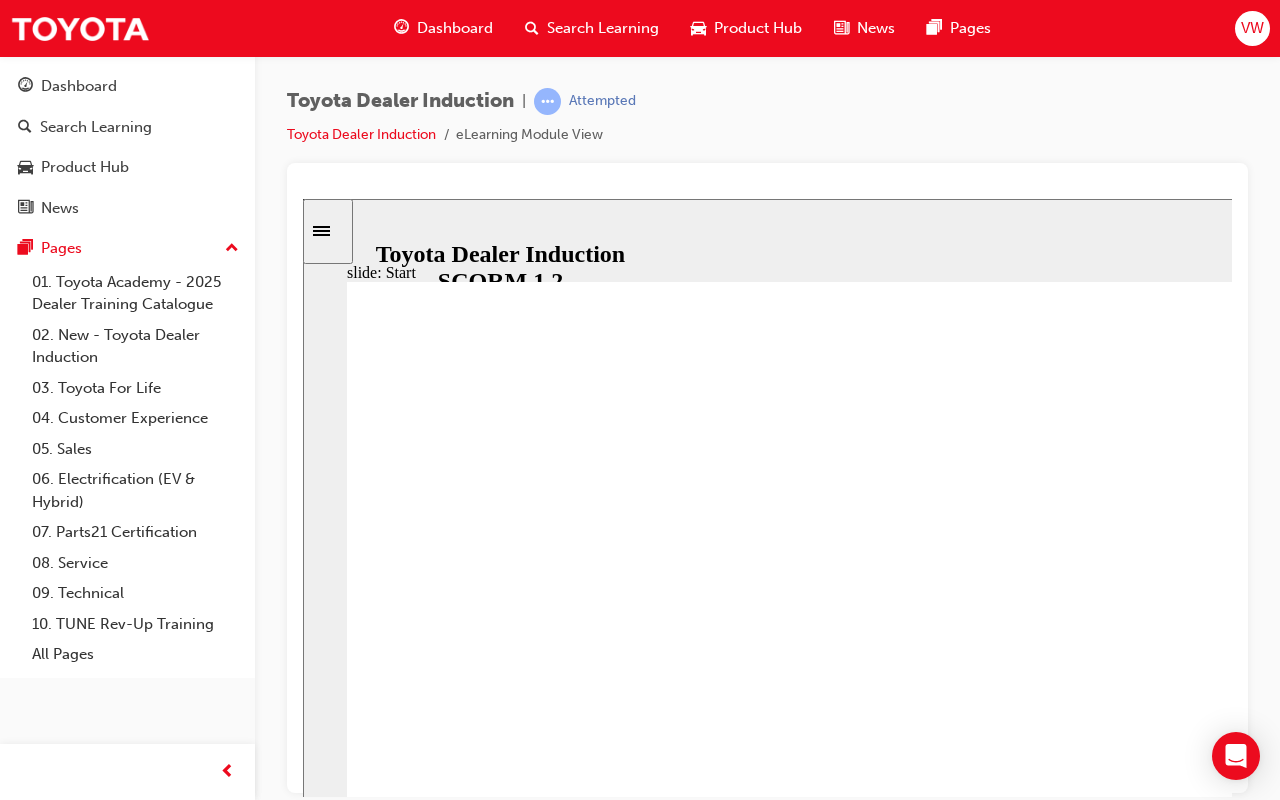 click 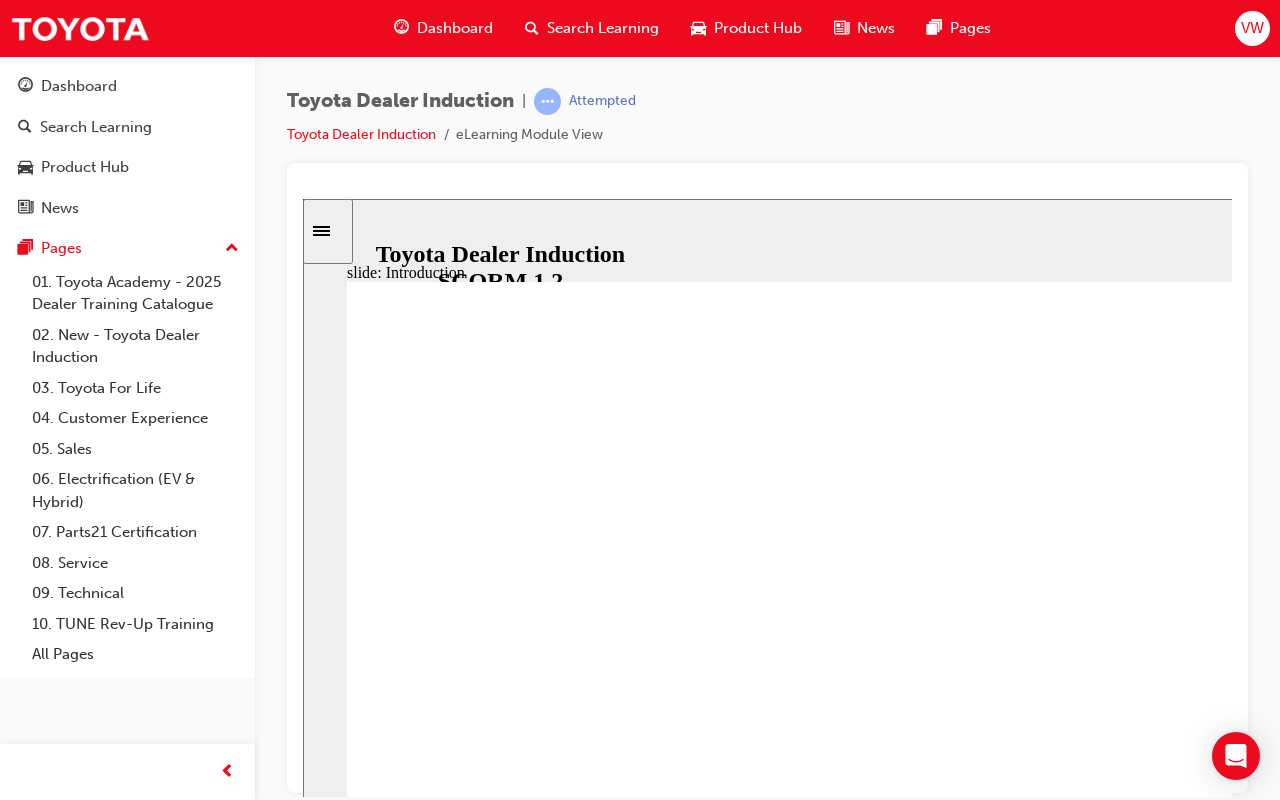 type on "1500" 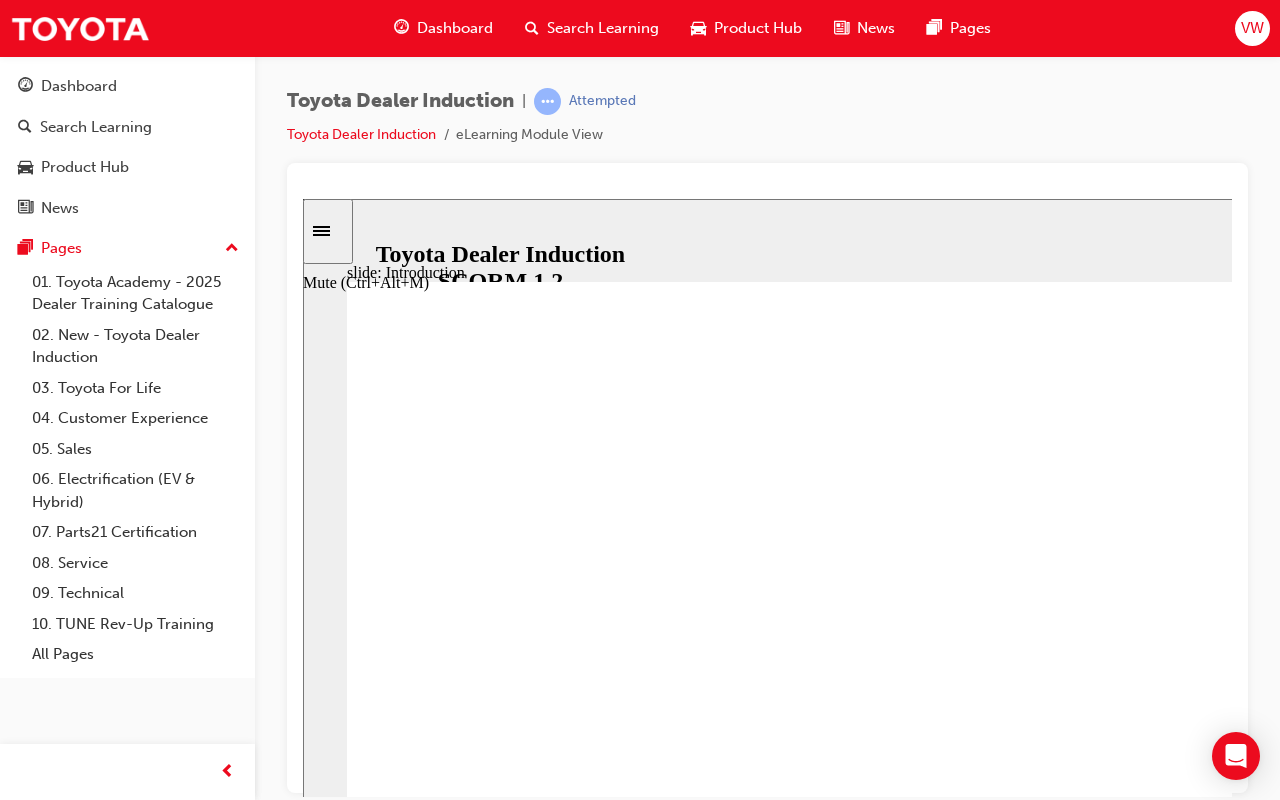type on "1600" 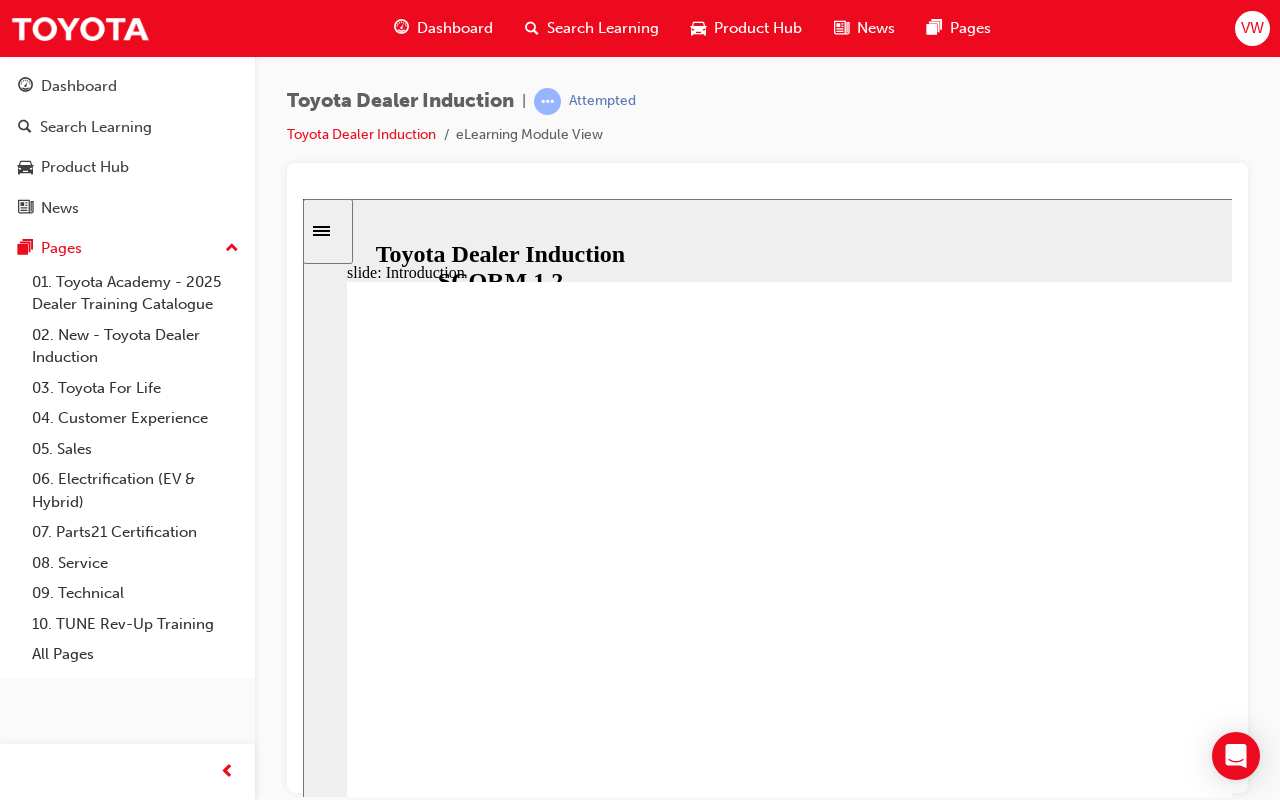 click 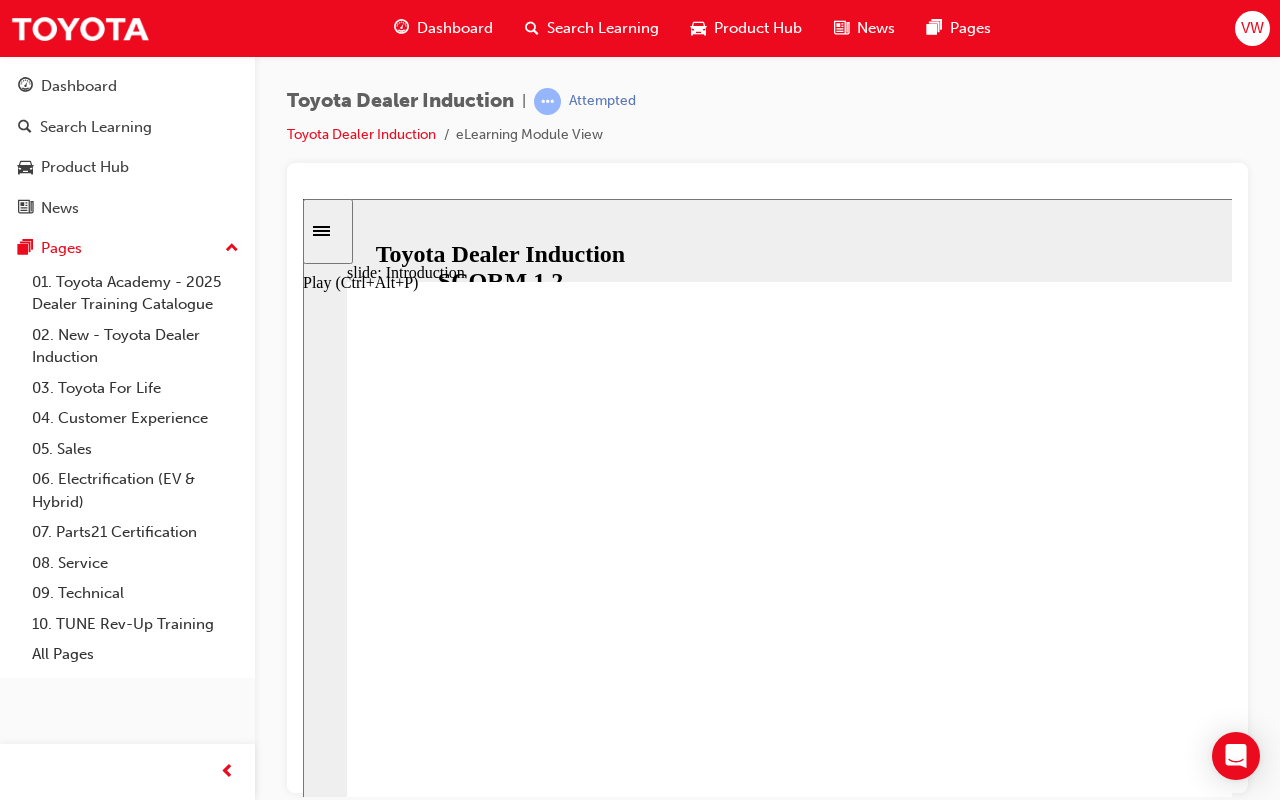 click 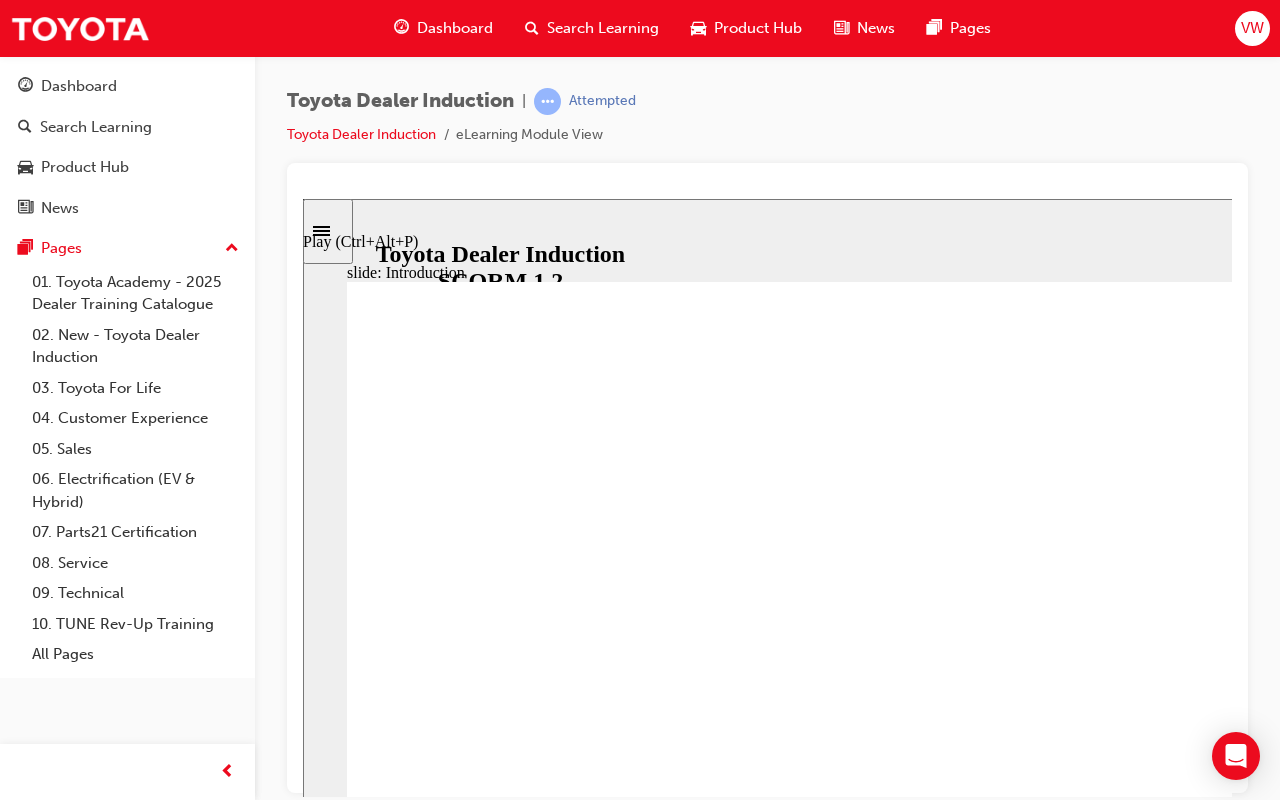 click 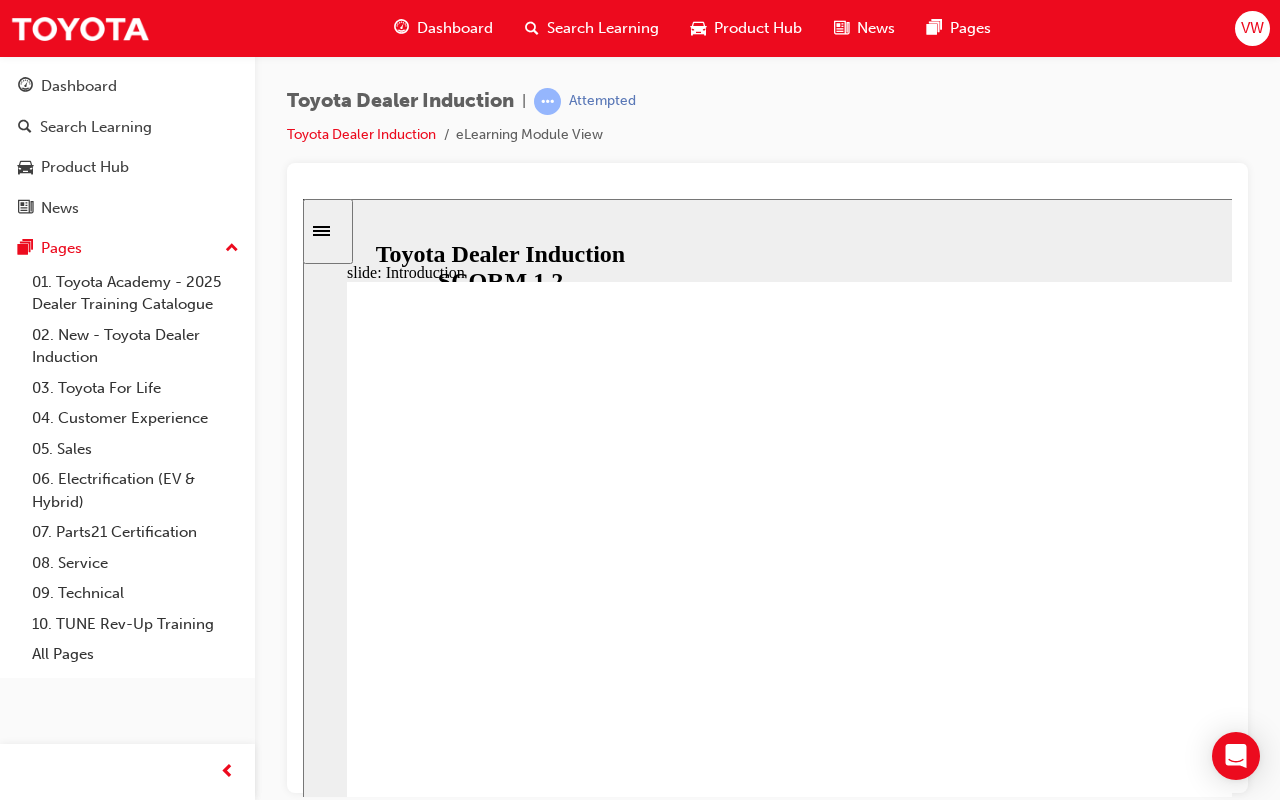 click 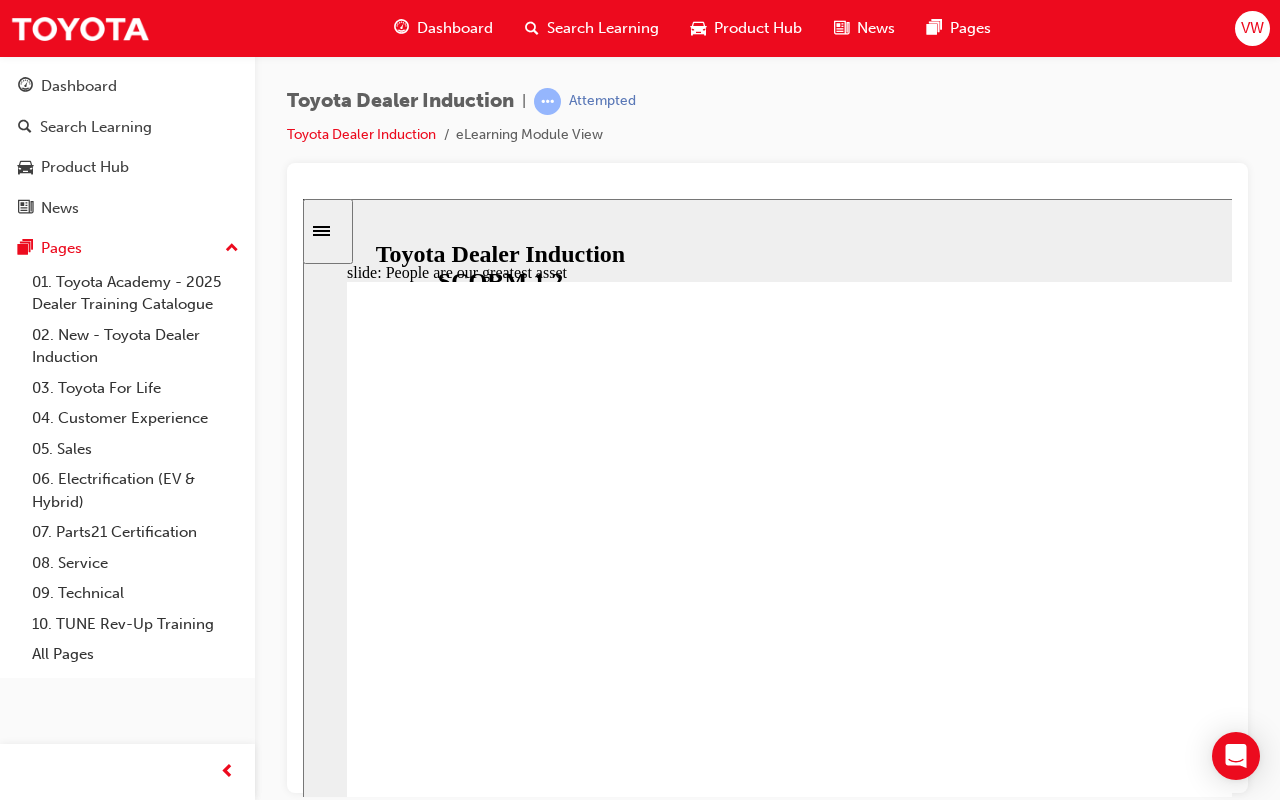 click at bounding box center (336, 967) 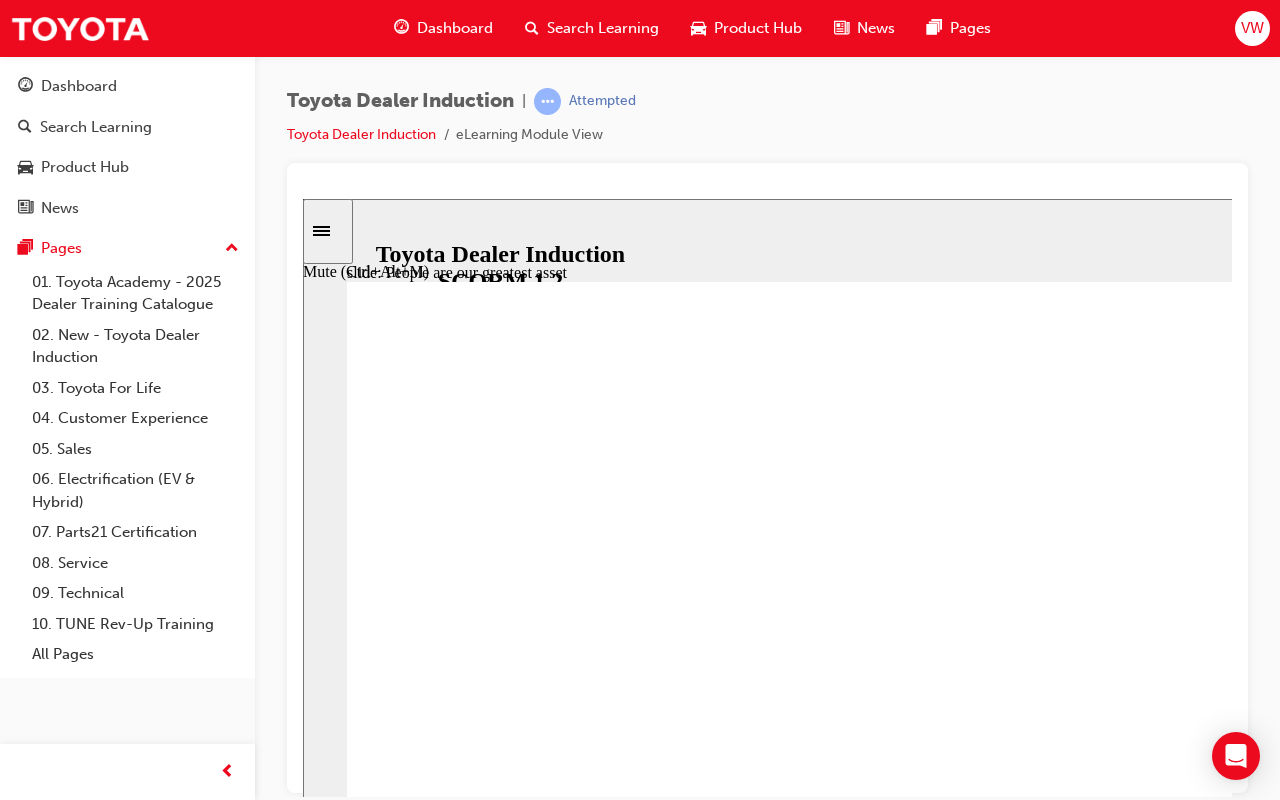 type on "7200" 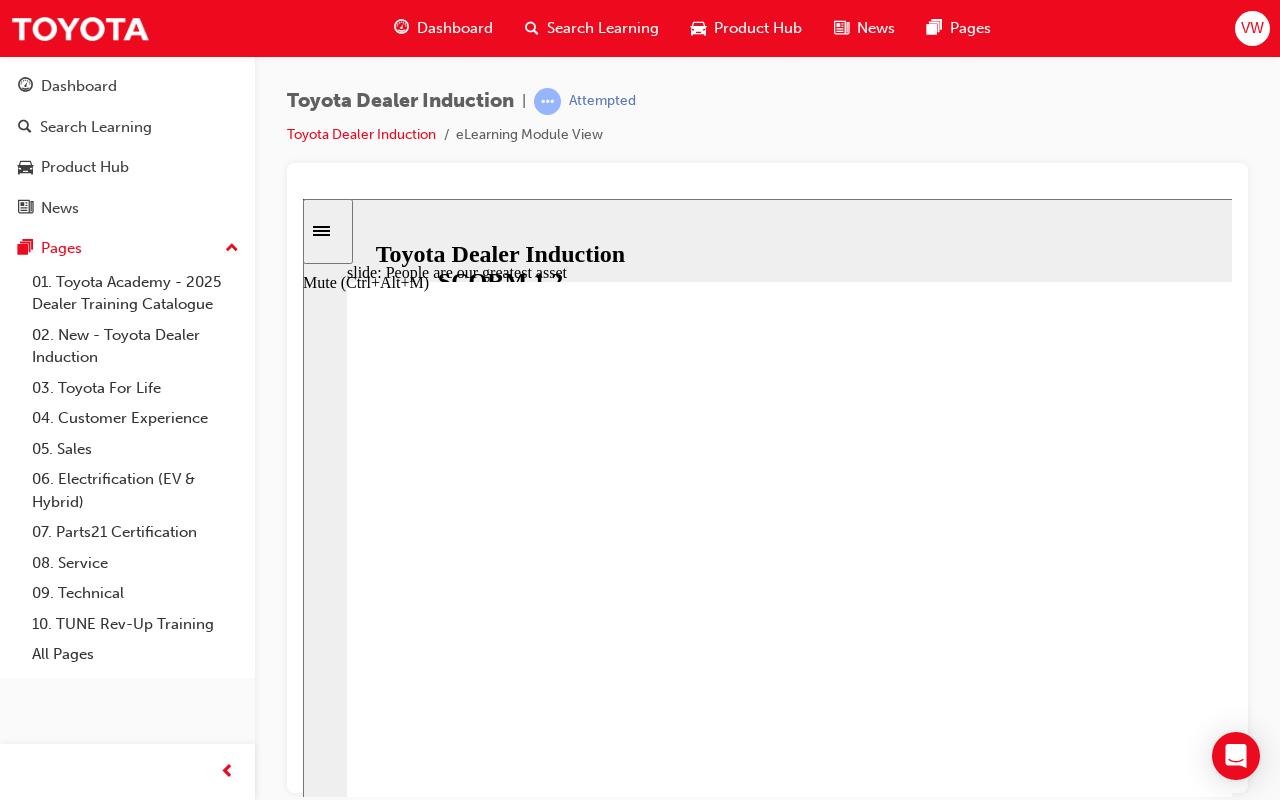 type on "7400" 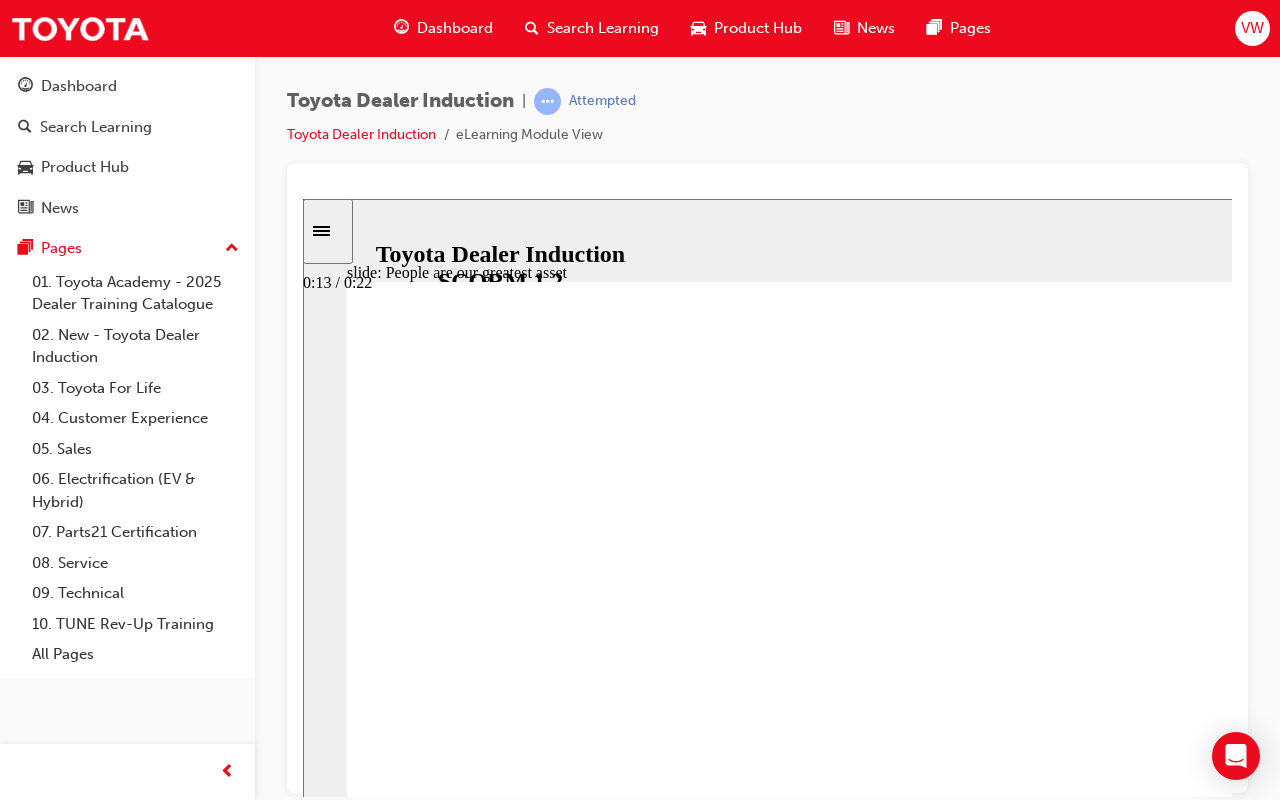 click at bounding box center (905, 962) 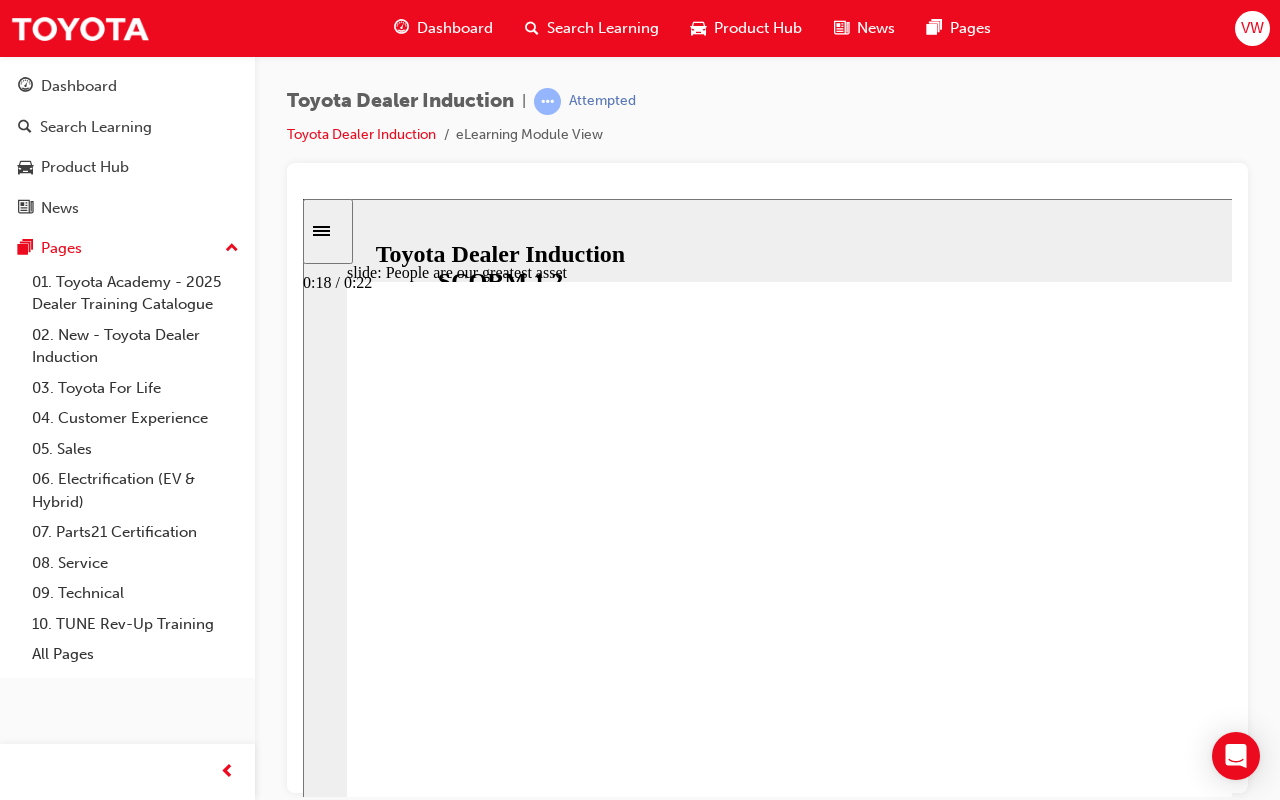 click at bounding box center (905, 962) 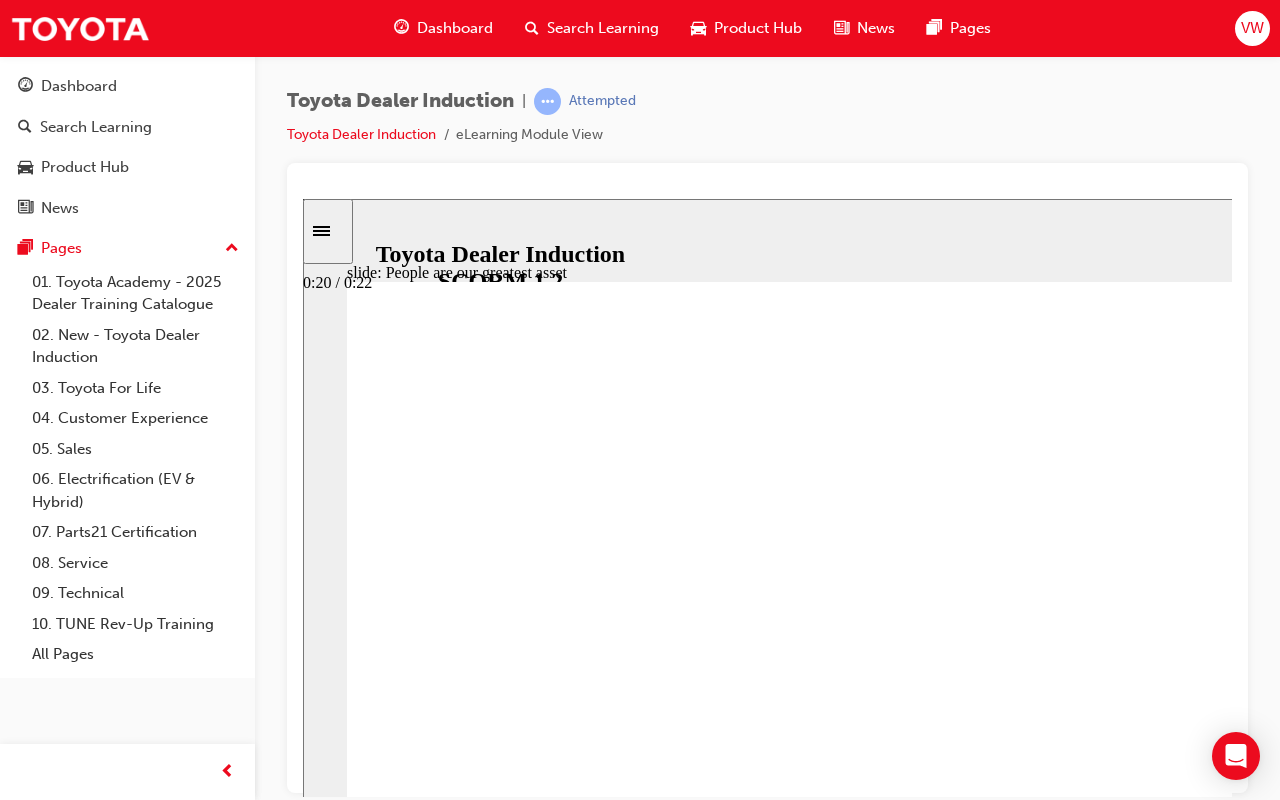 click at bounding box center [905, 962] 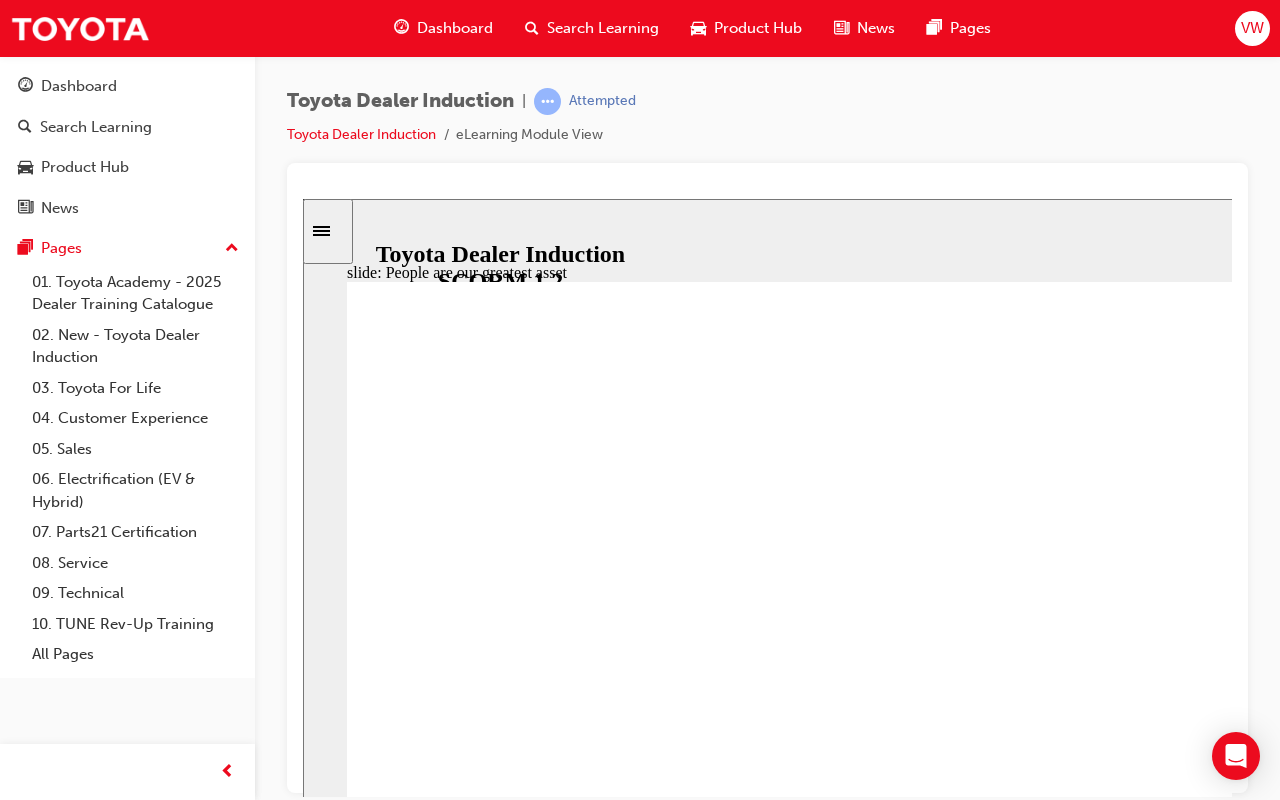 click 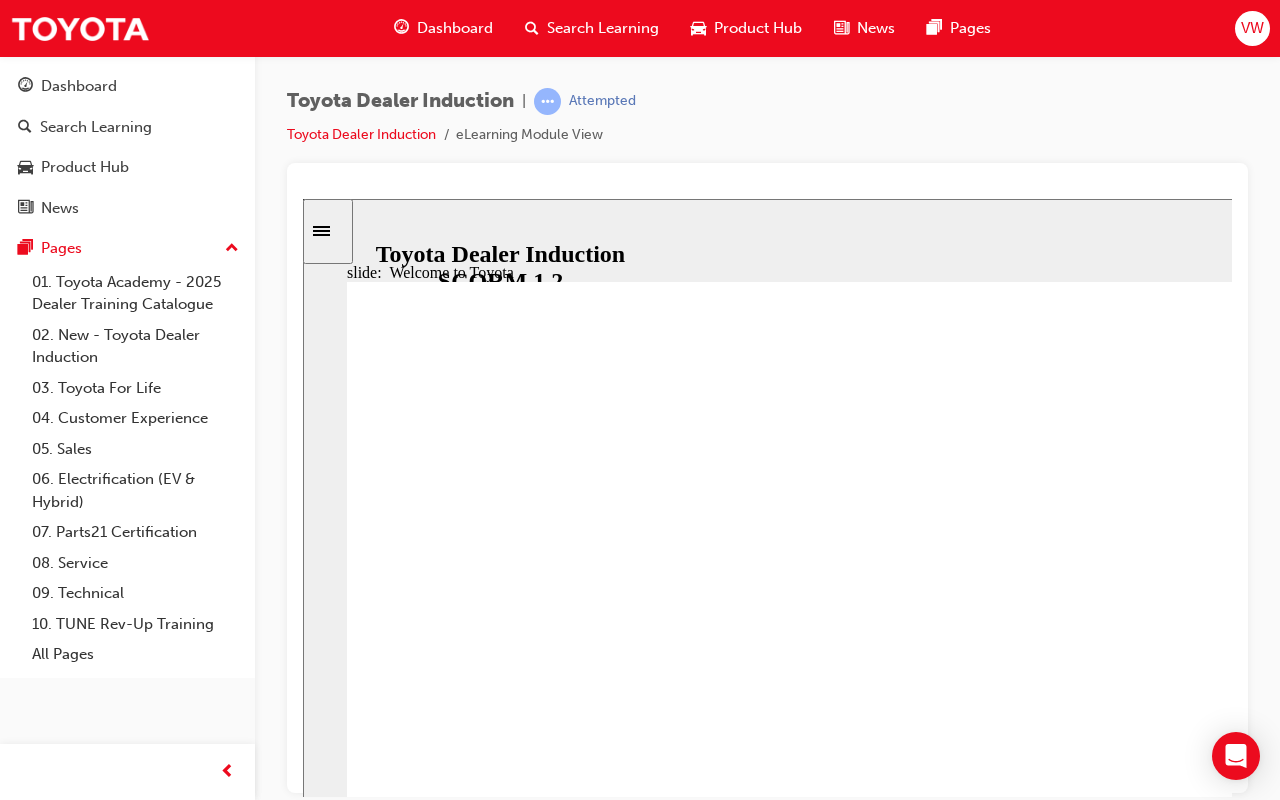 click 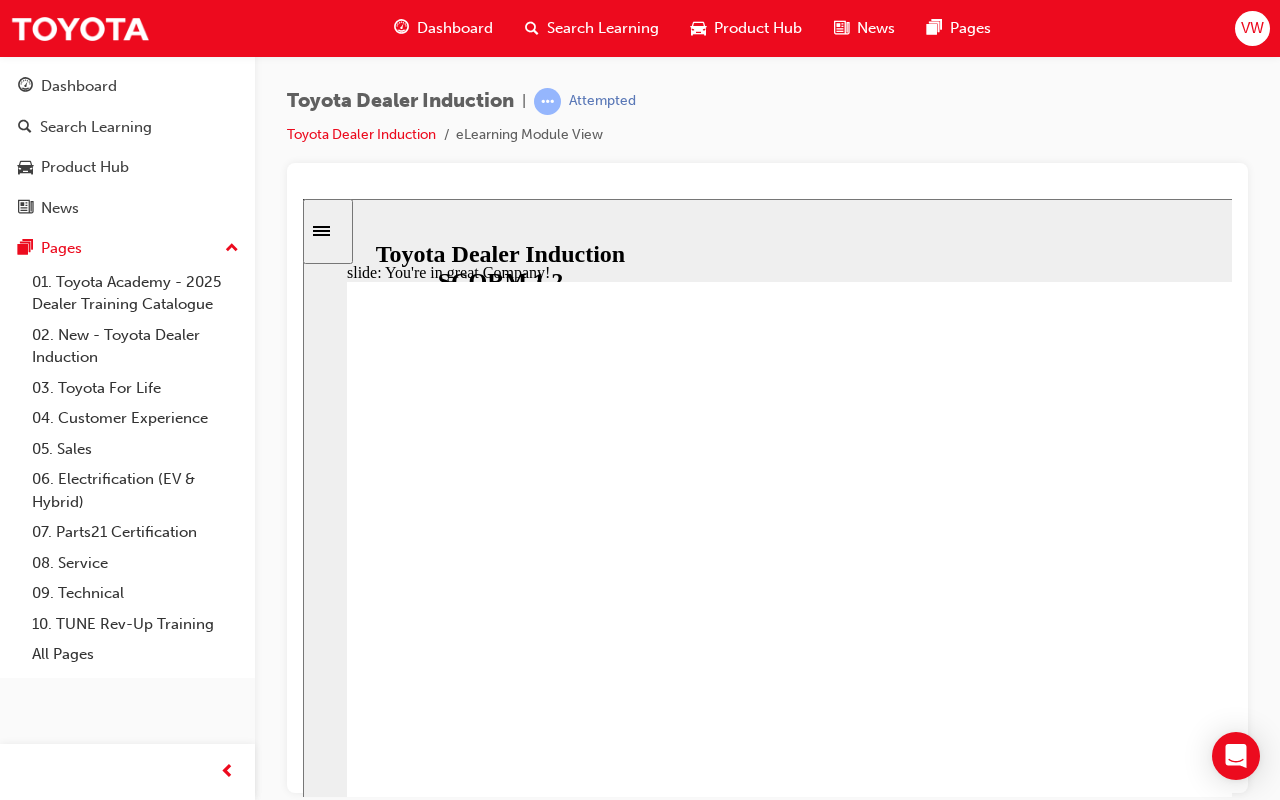 type on "7500" 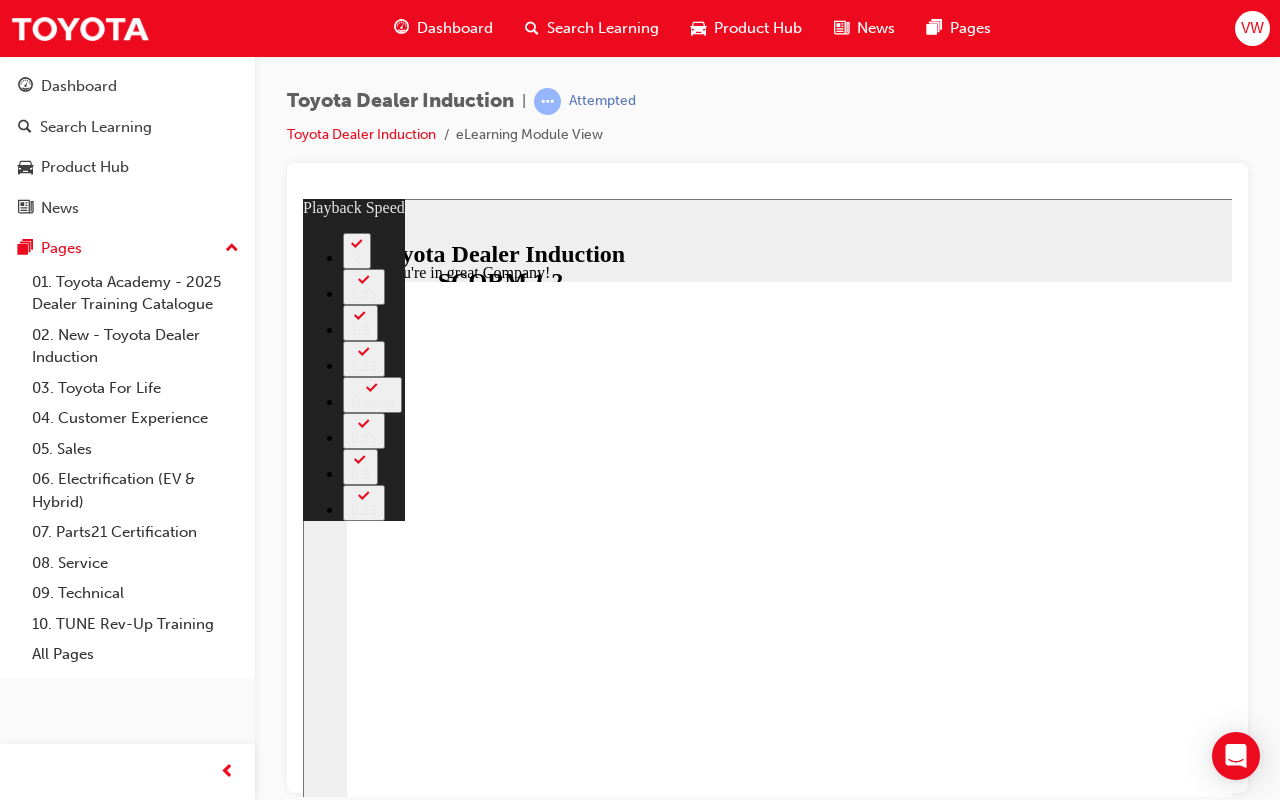 drag, startPoint x: 1325, startPoint y: 842, endPoint x: 1313, endPoint y: 904, distance: 63.15061 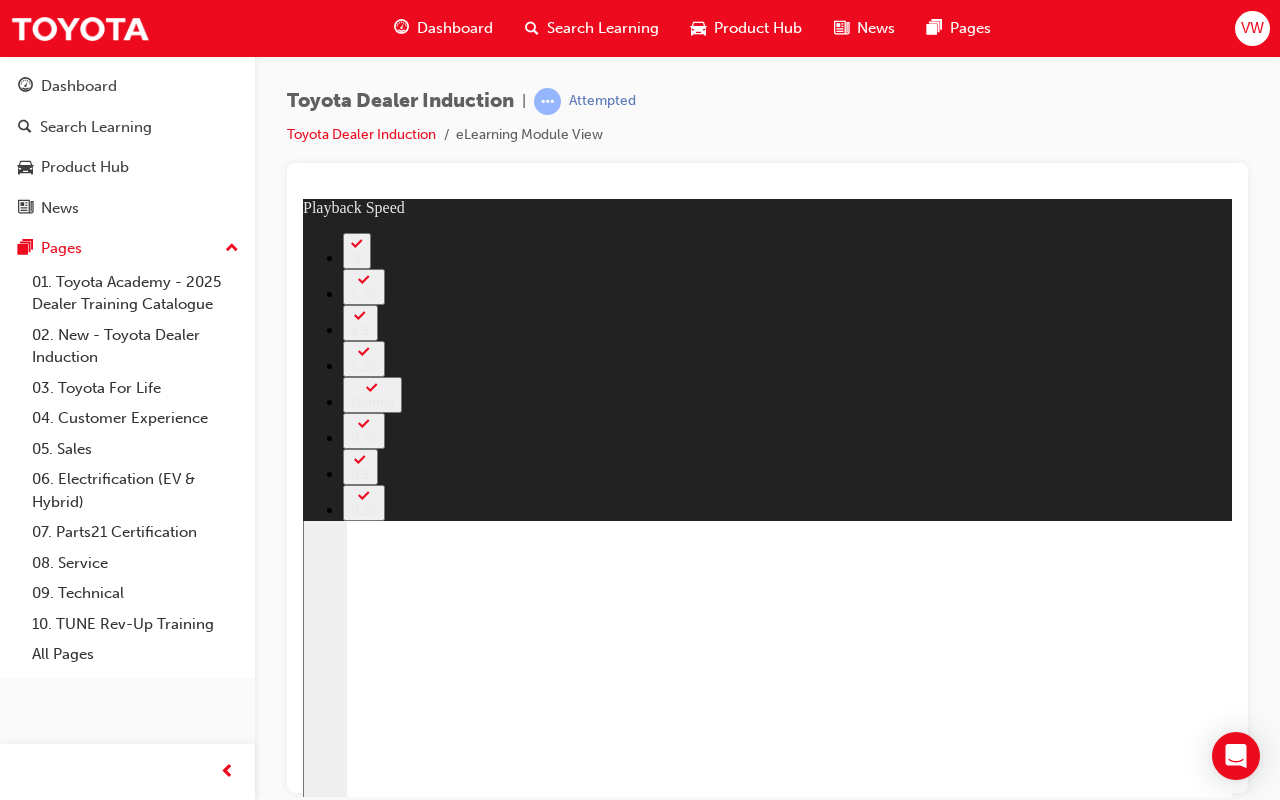 drag, startPoint x: 1320, startPoint y: 894, endPoint x: 1364, endPoint y: 900, distance: 44.407207 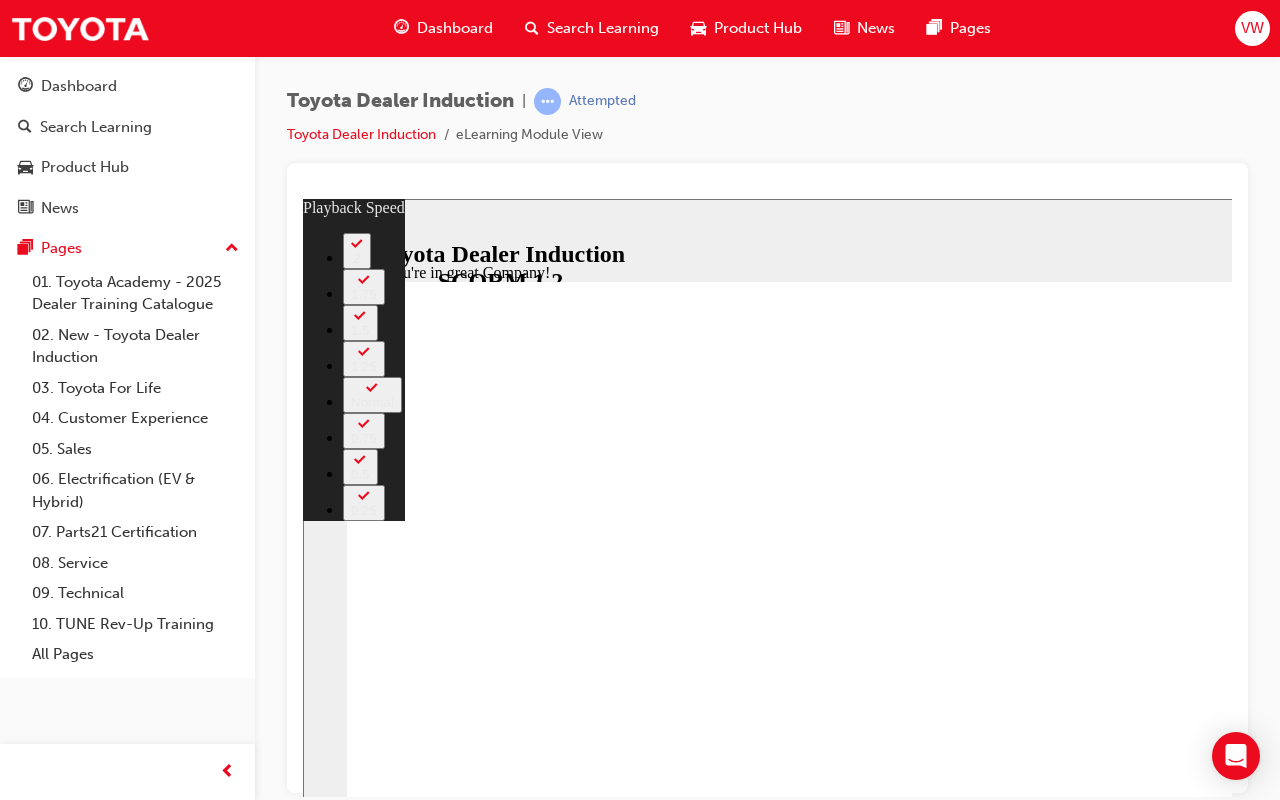 drag, startPoint x: 1433, startPoint y: 894, endPoint x: 1448, endPoint y: 894, distance: 15 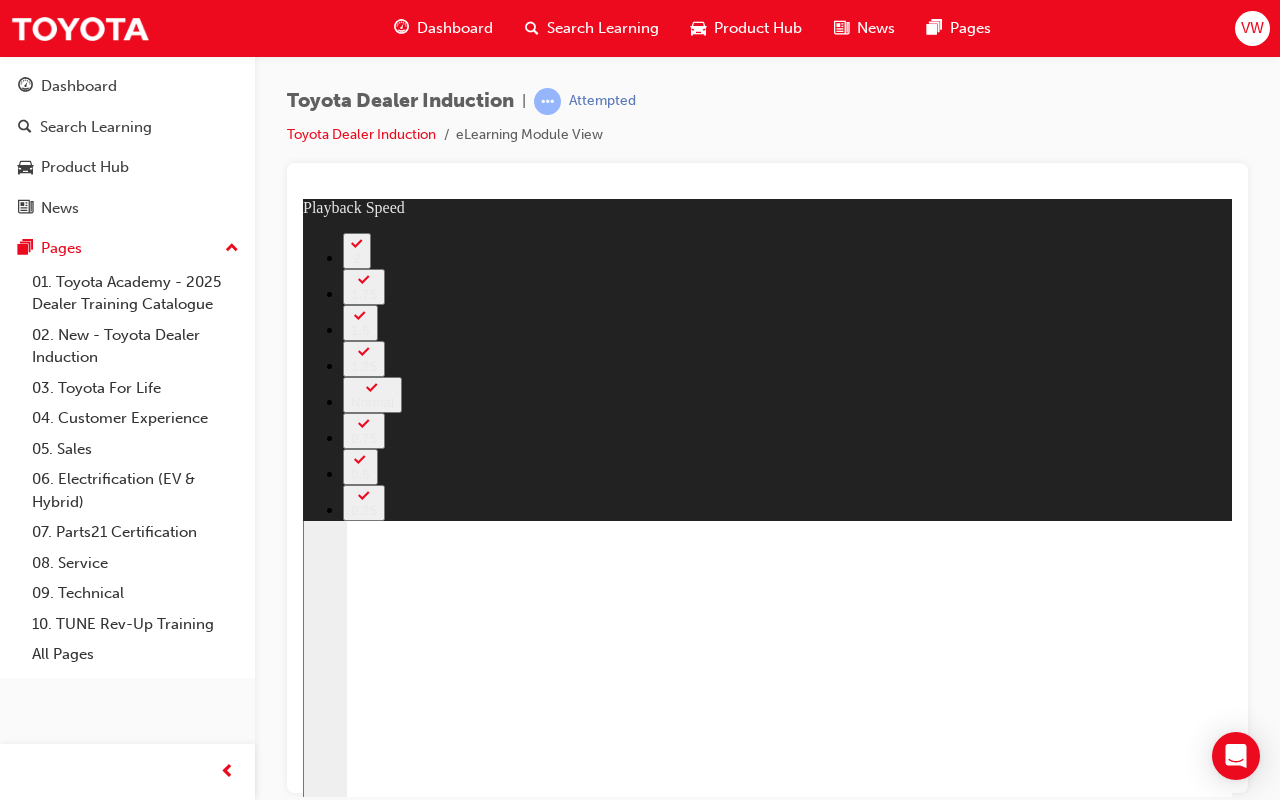 click at bounding box center (943, 4705) 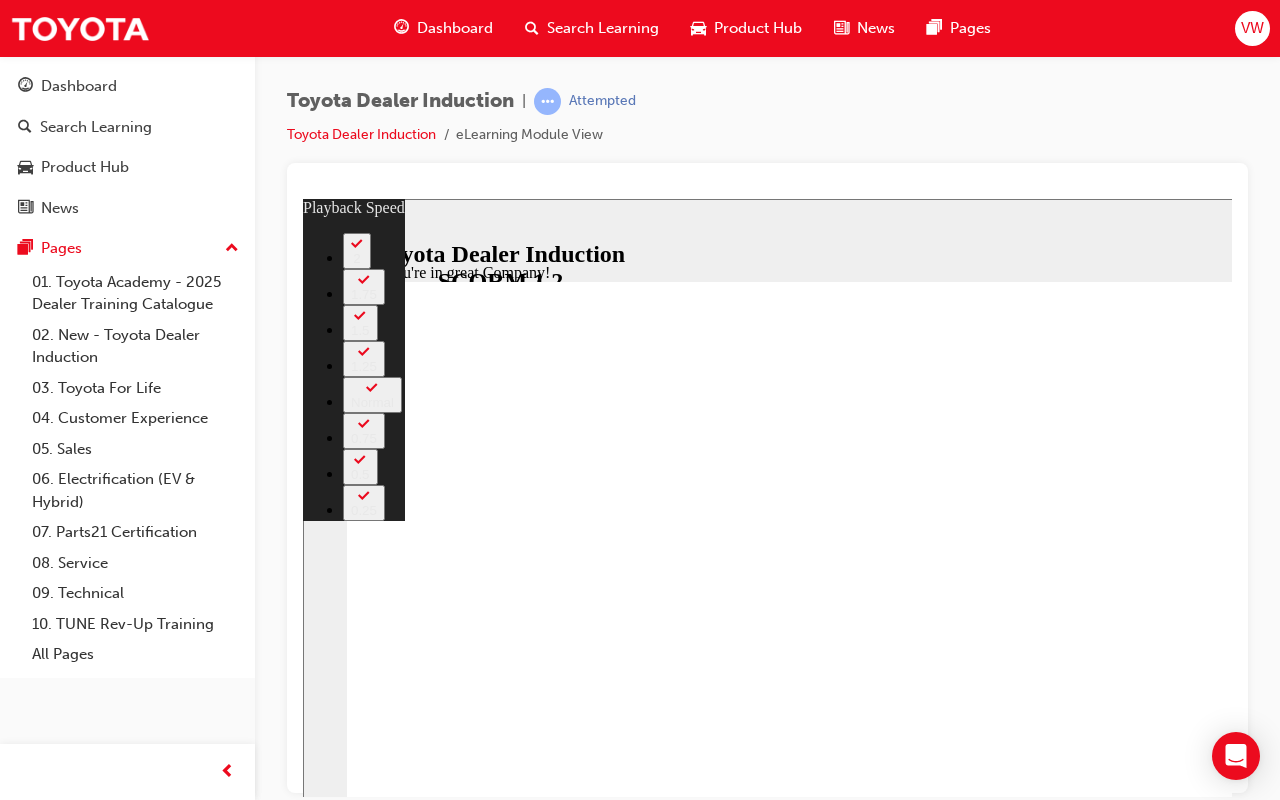 click 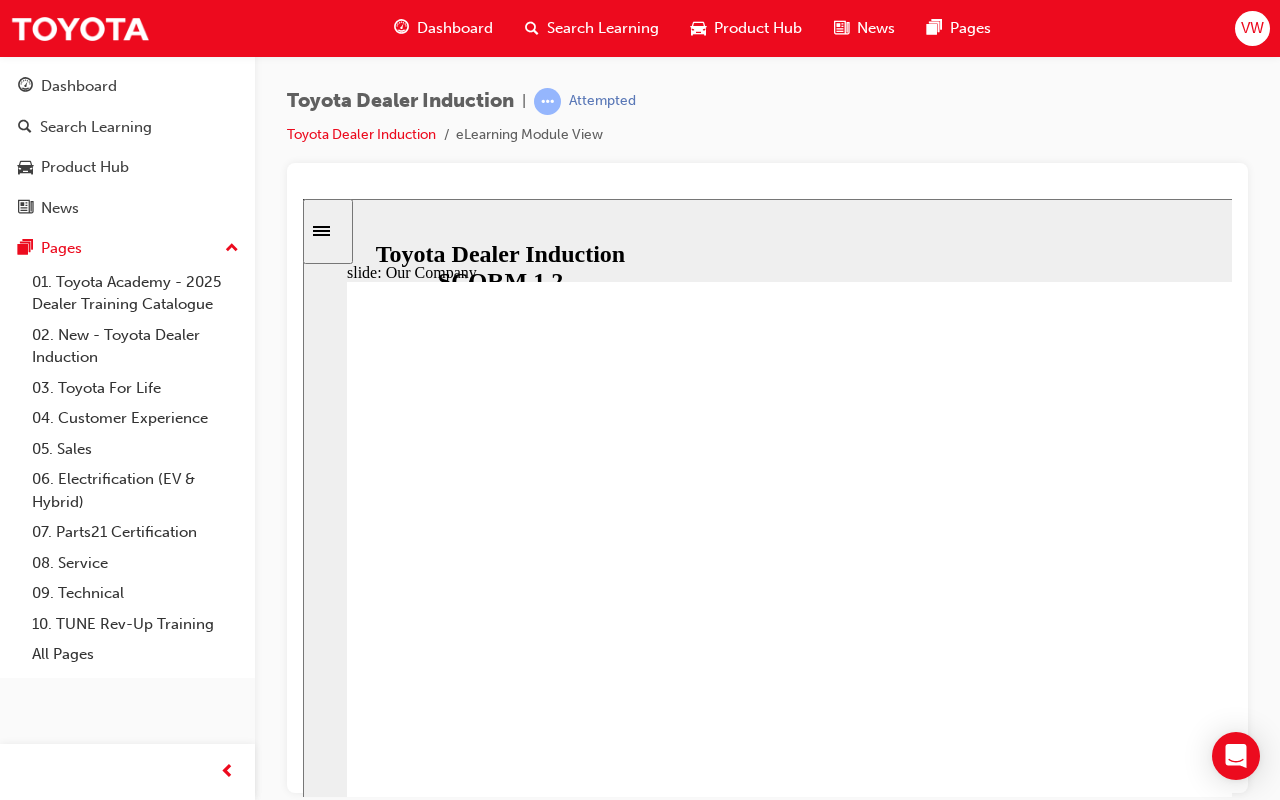click 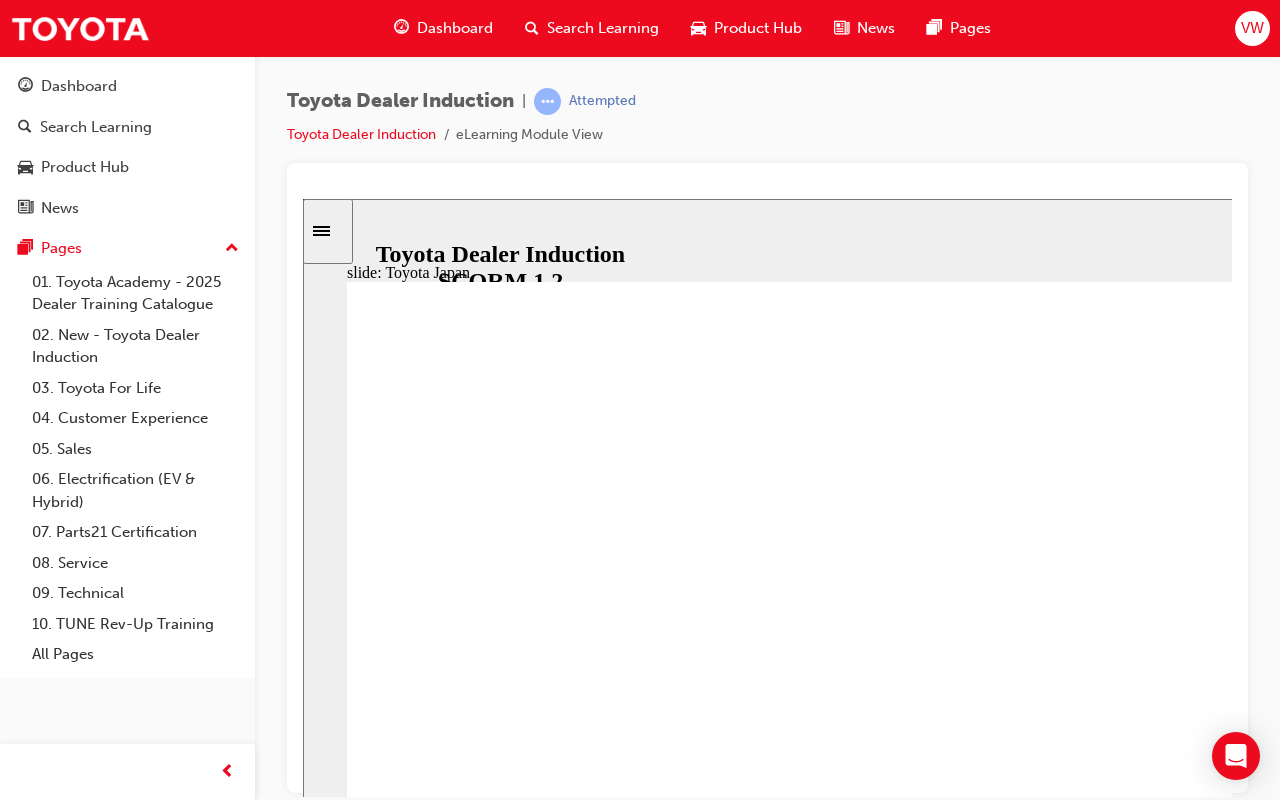 click 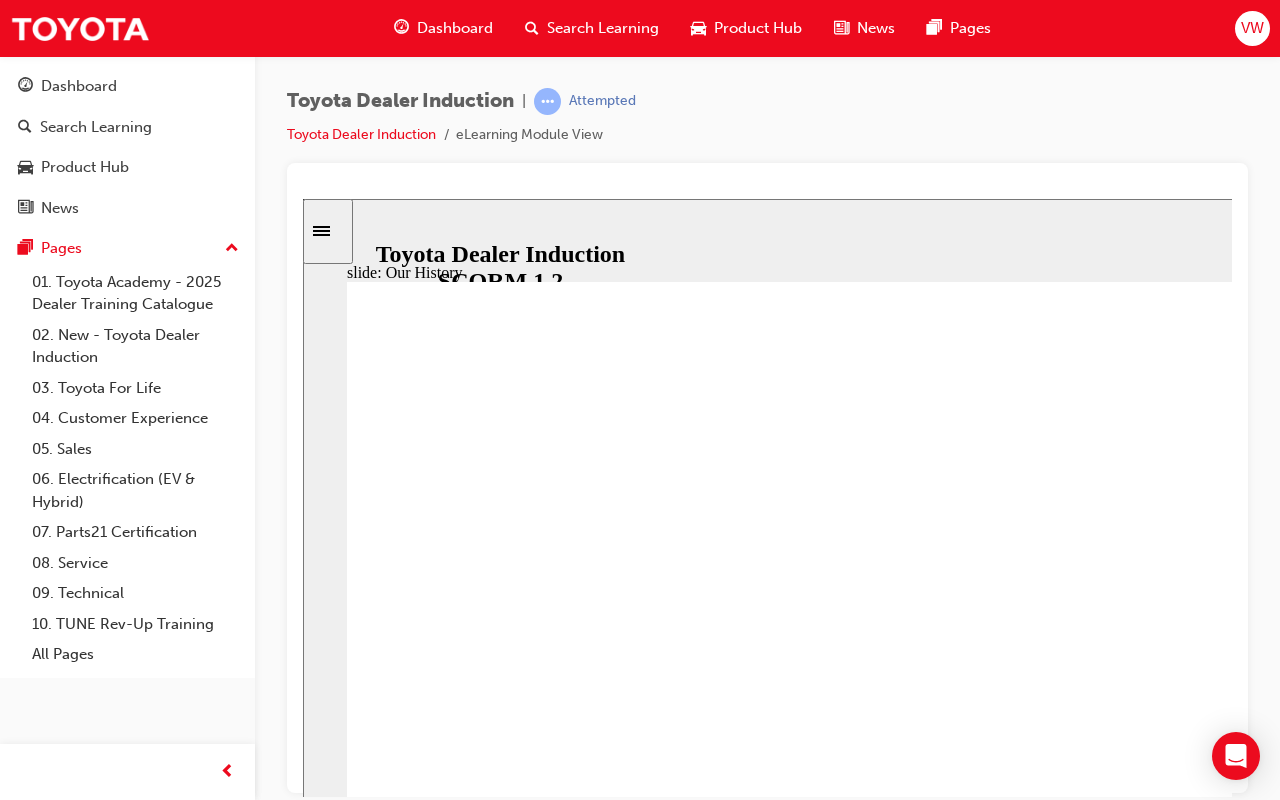 type on "700" 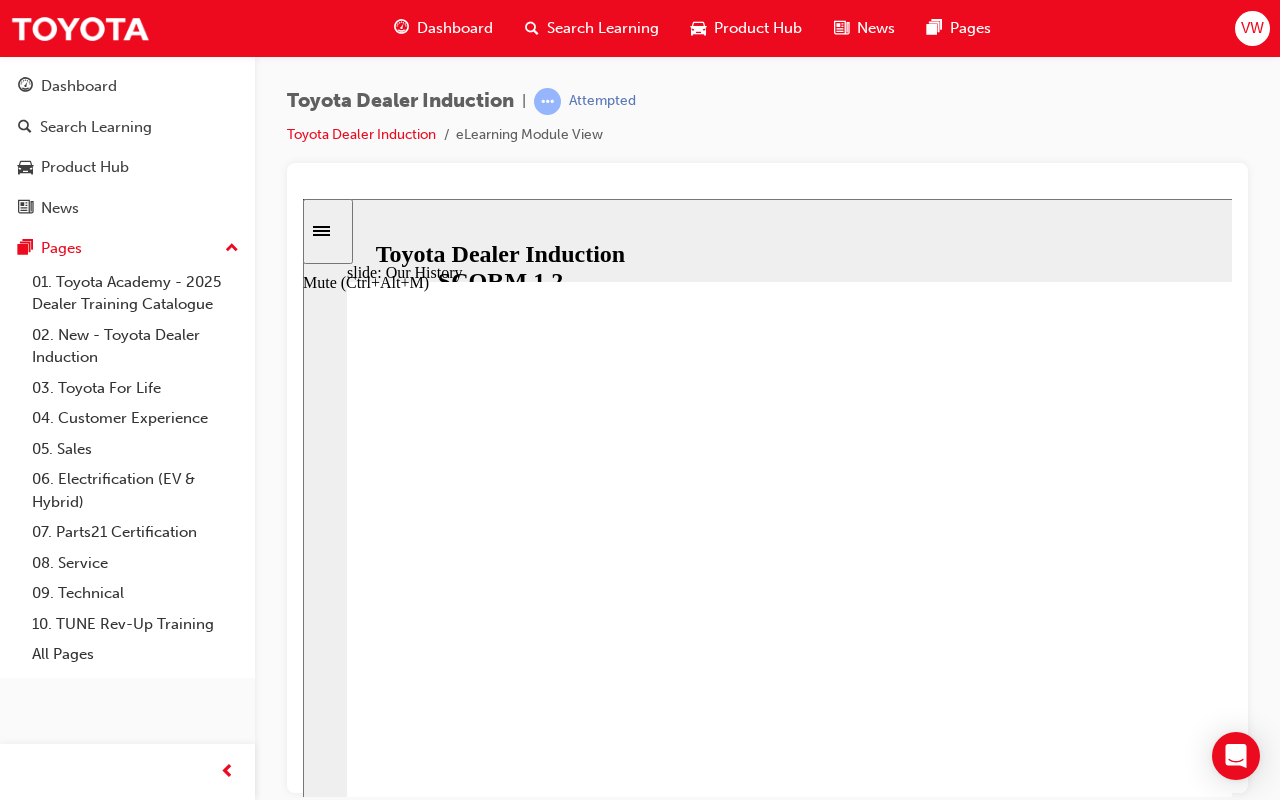 type on "800" 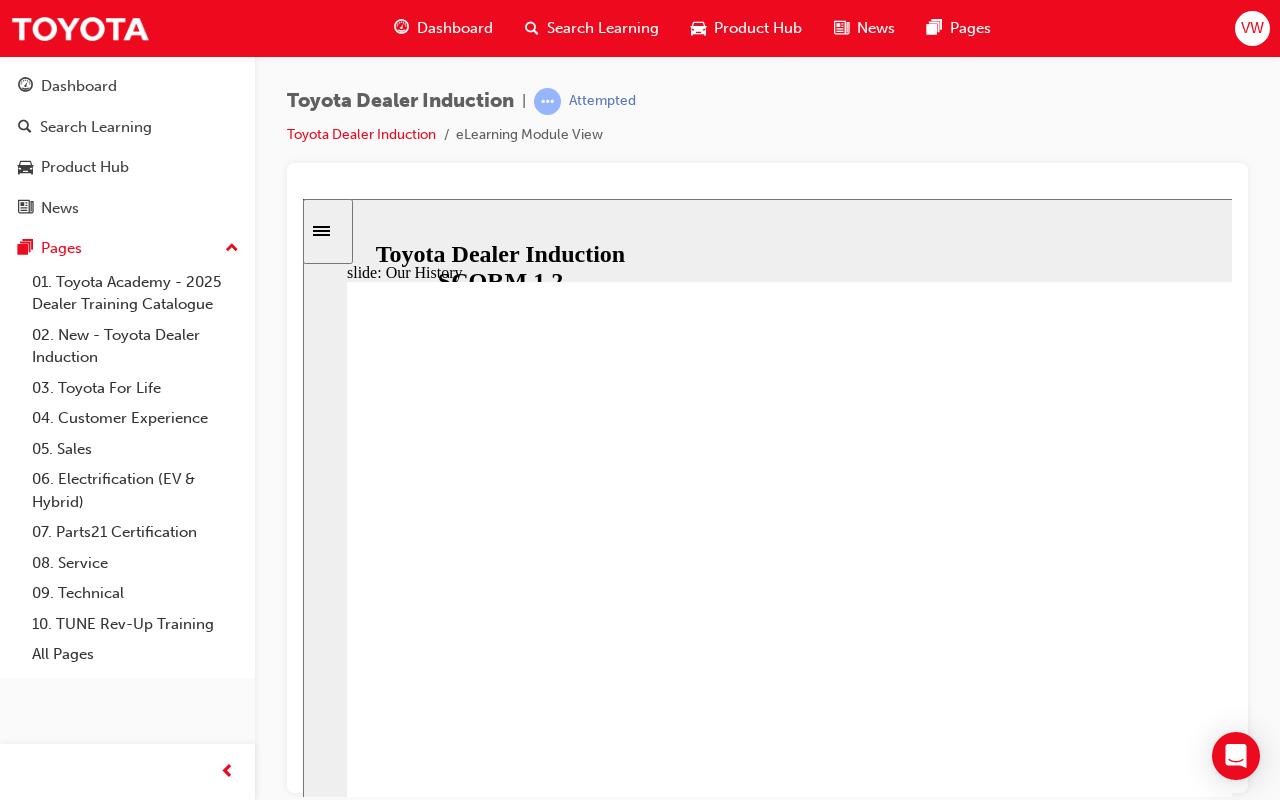 drag, startPoint x: 1384, startPoint y: 788, endPoint x: 885, endPoint y: 761, distance: 499.72992 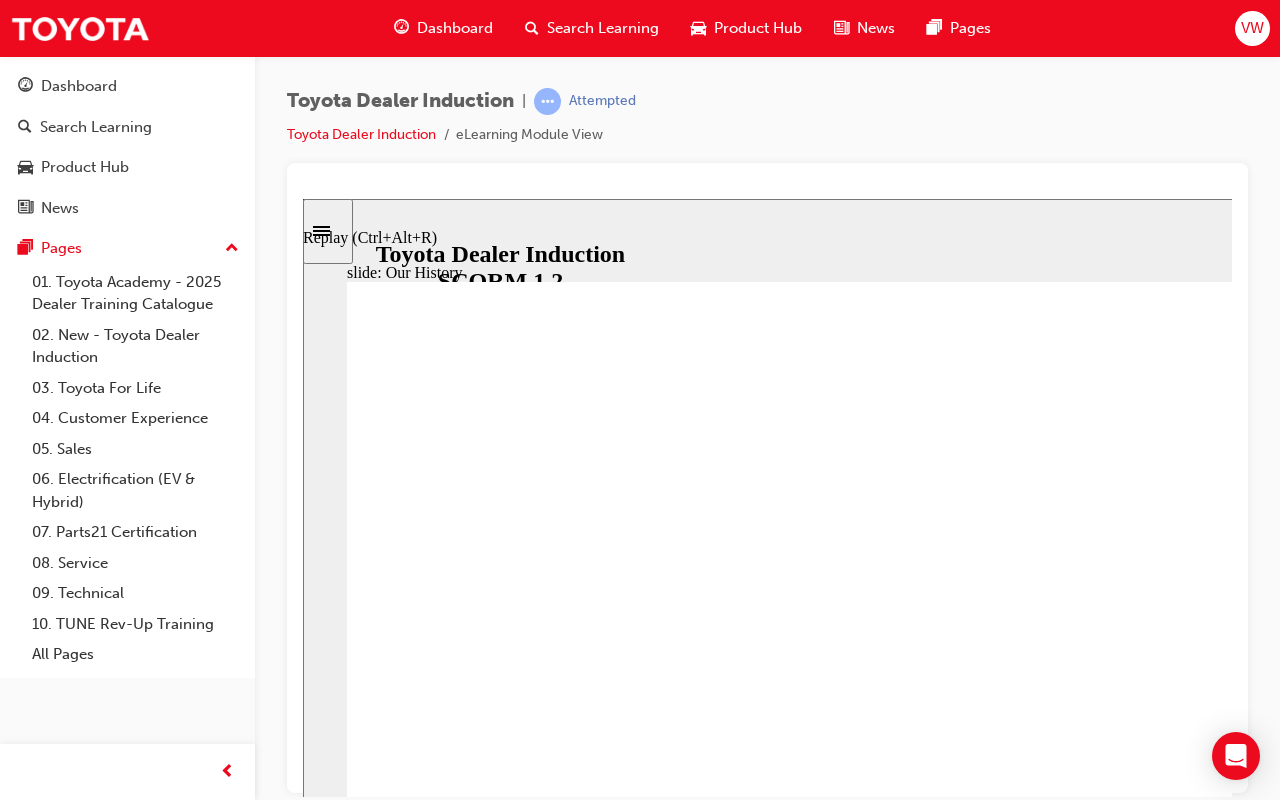 click 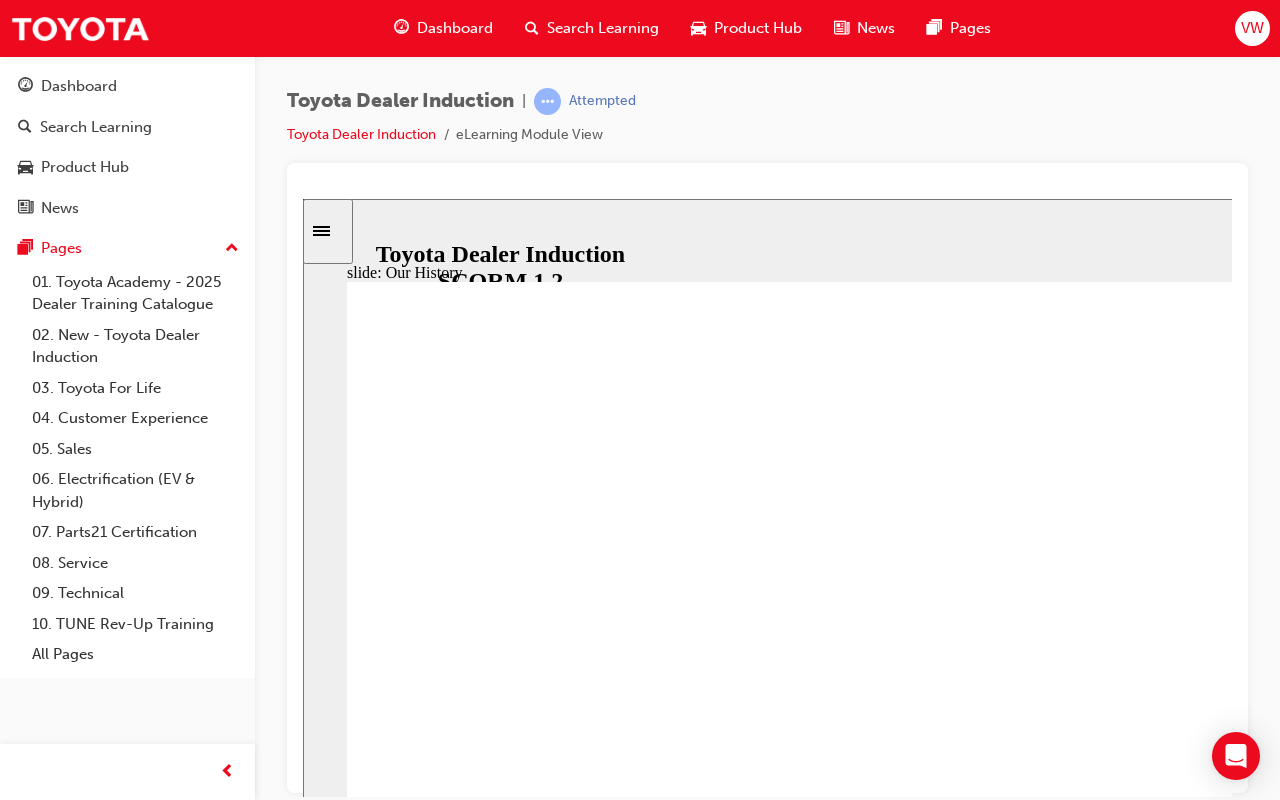 type 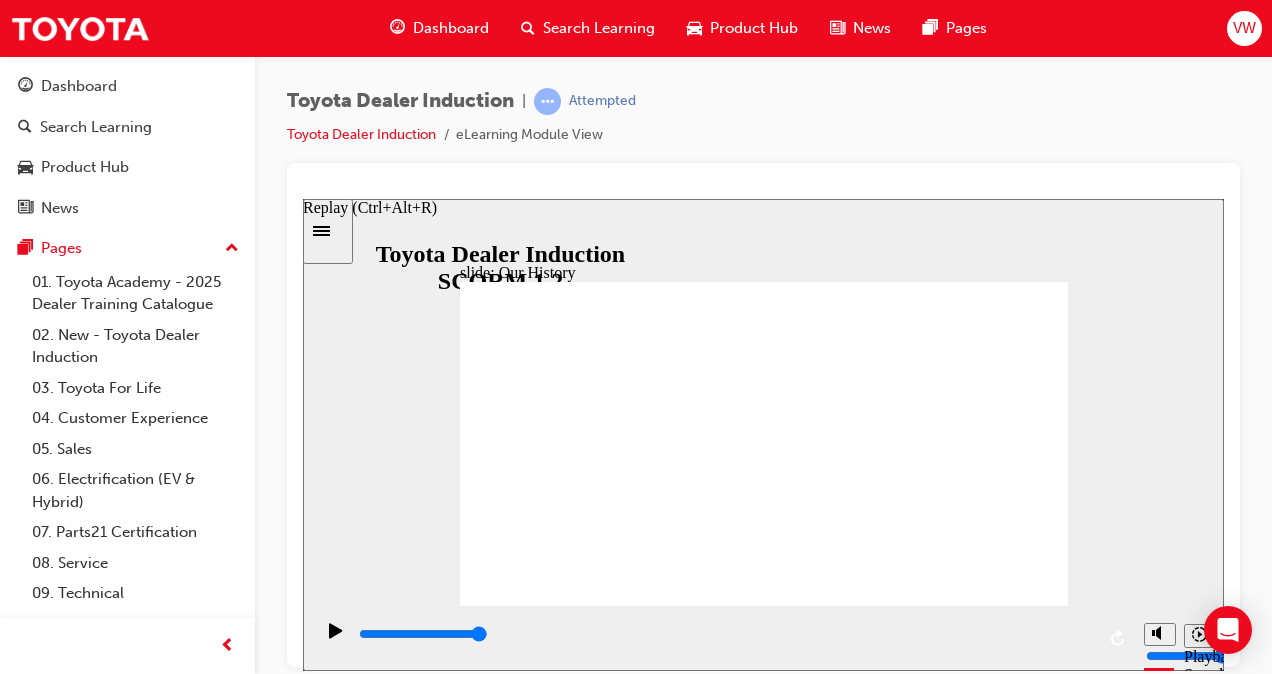 click 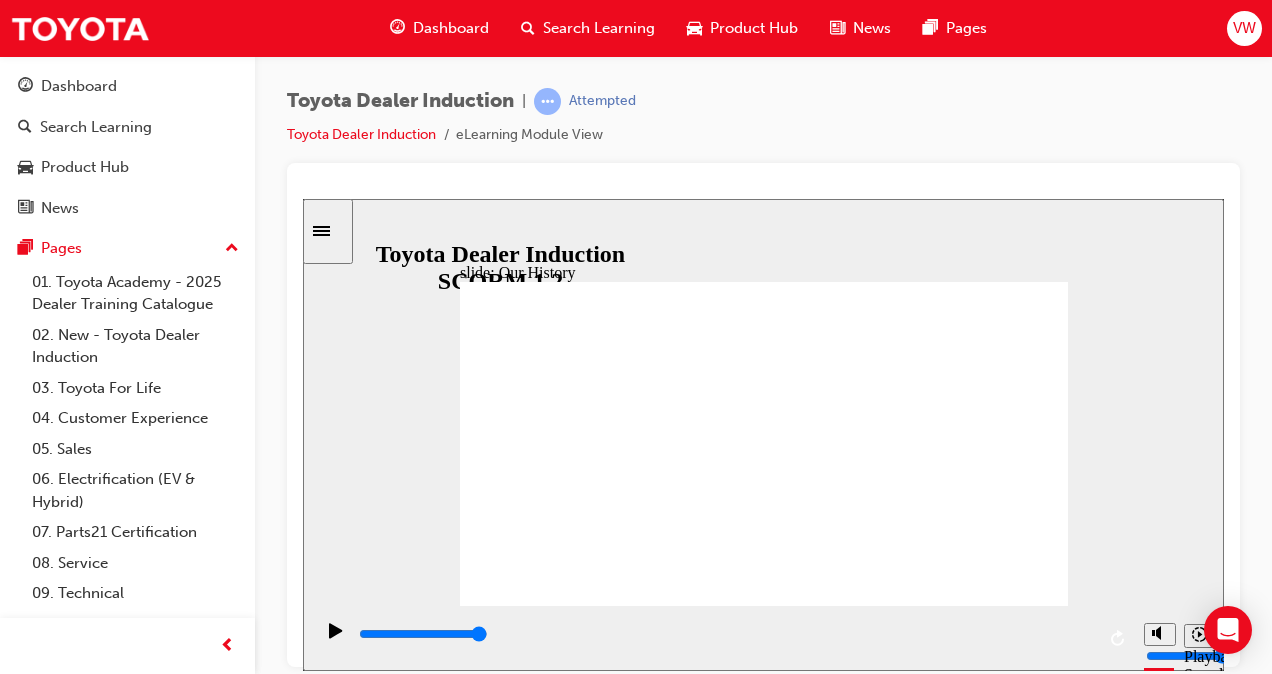 click 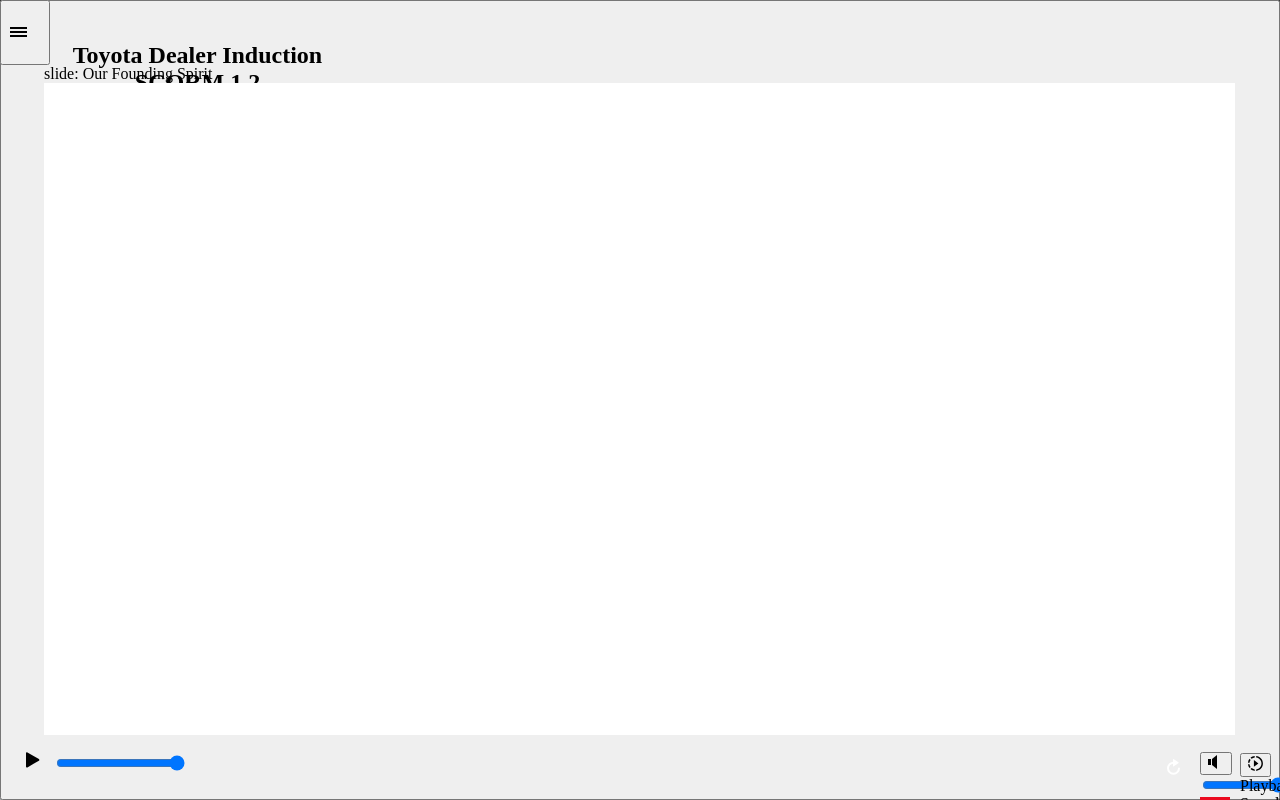 click 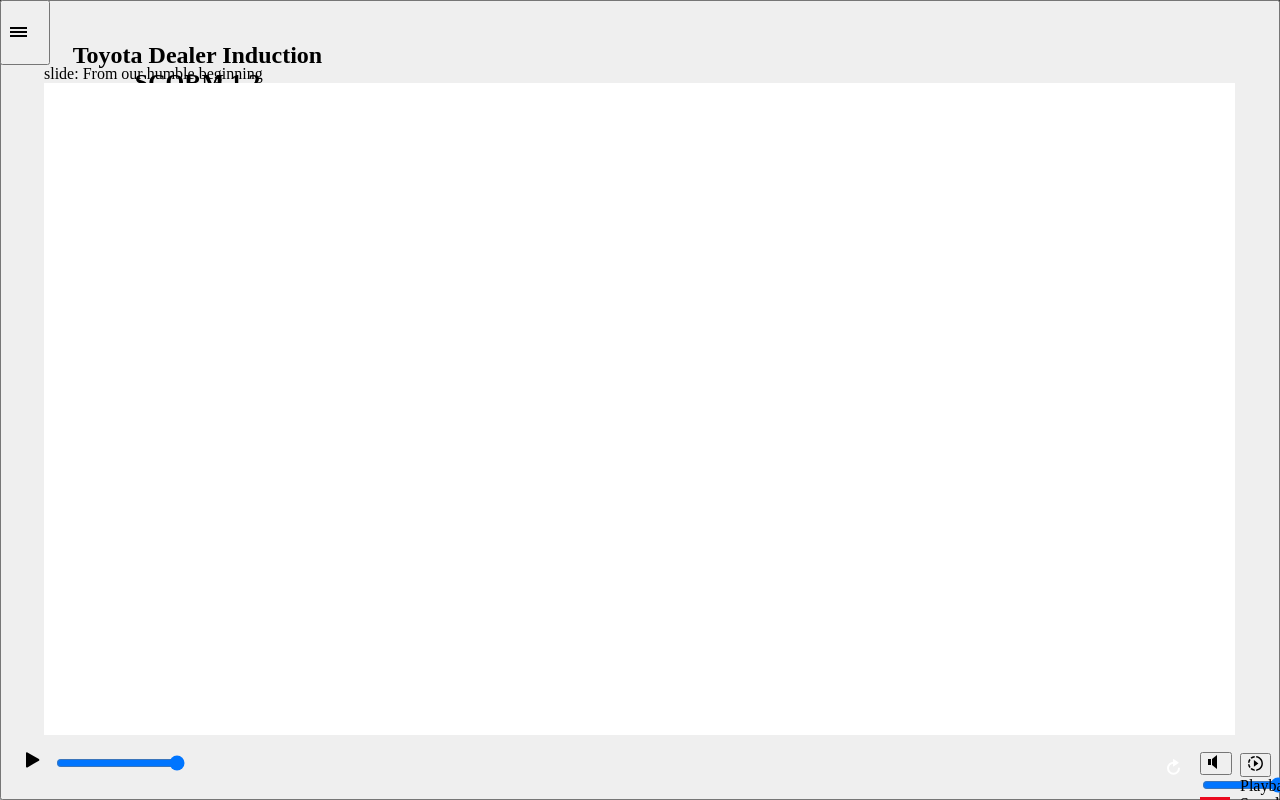 click 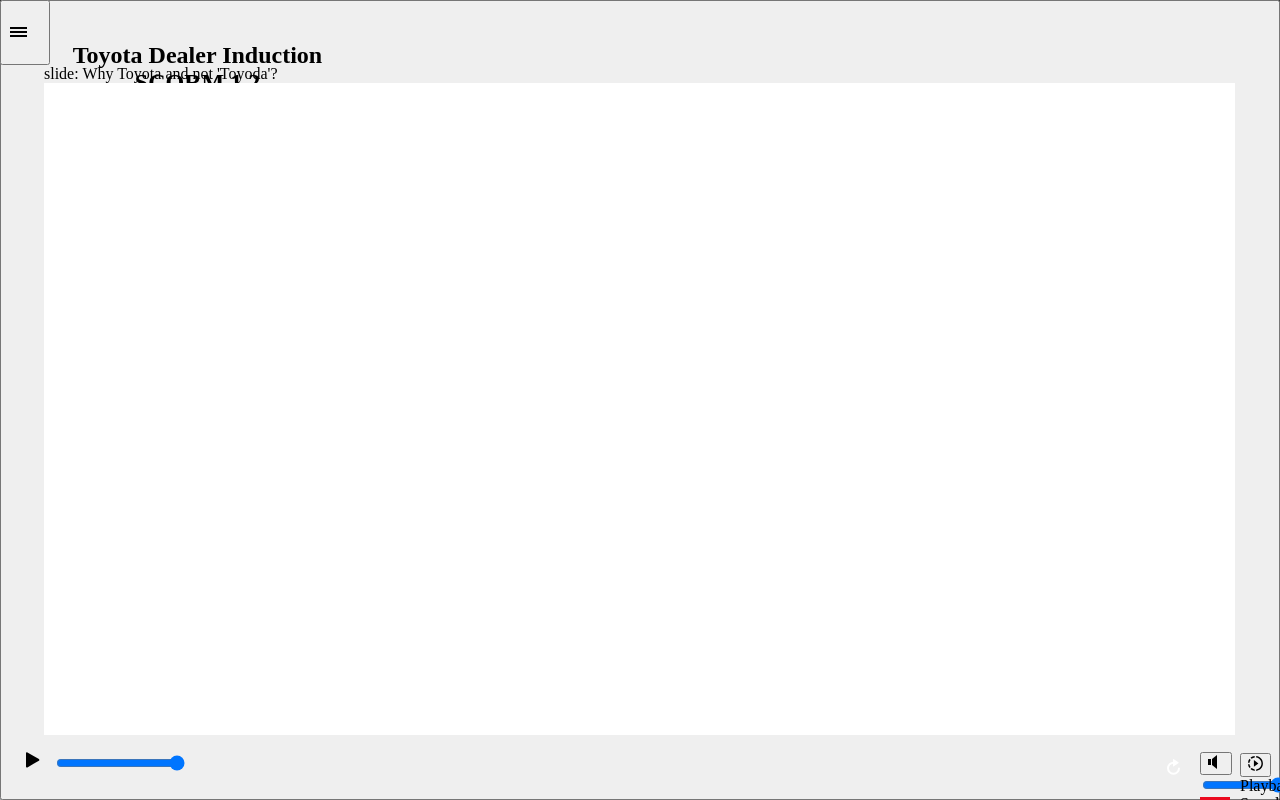 drag, startPoint x: 1118, startPoint y: 665, endPoint x: 1127, endPoint y: 672, distance: 11.401754 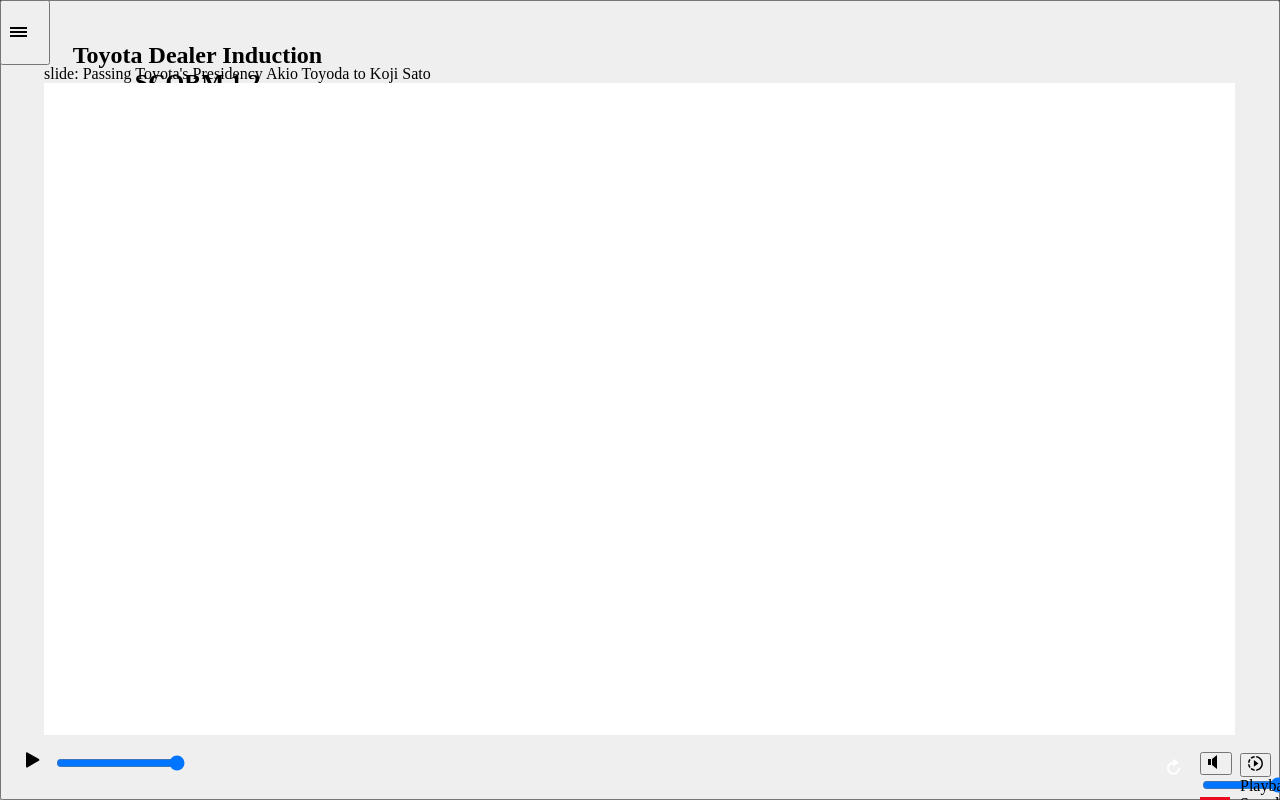 drag, startPoint x: 513, startPoint y: 568, endPoint x: 516, endPoint y: 558, distance: 10.440307 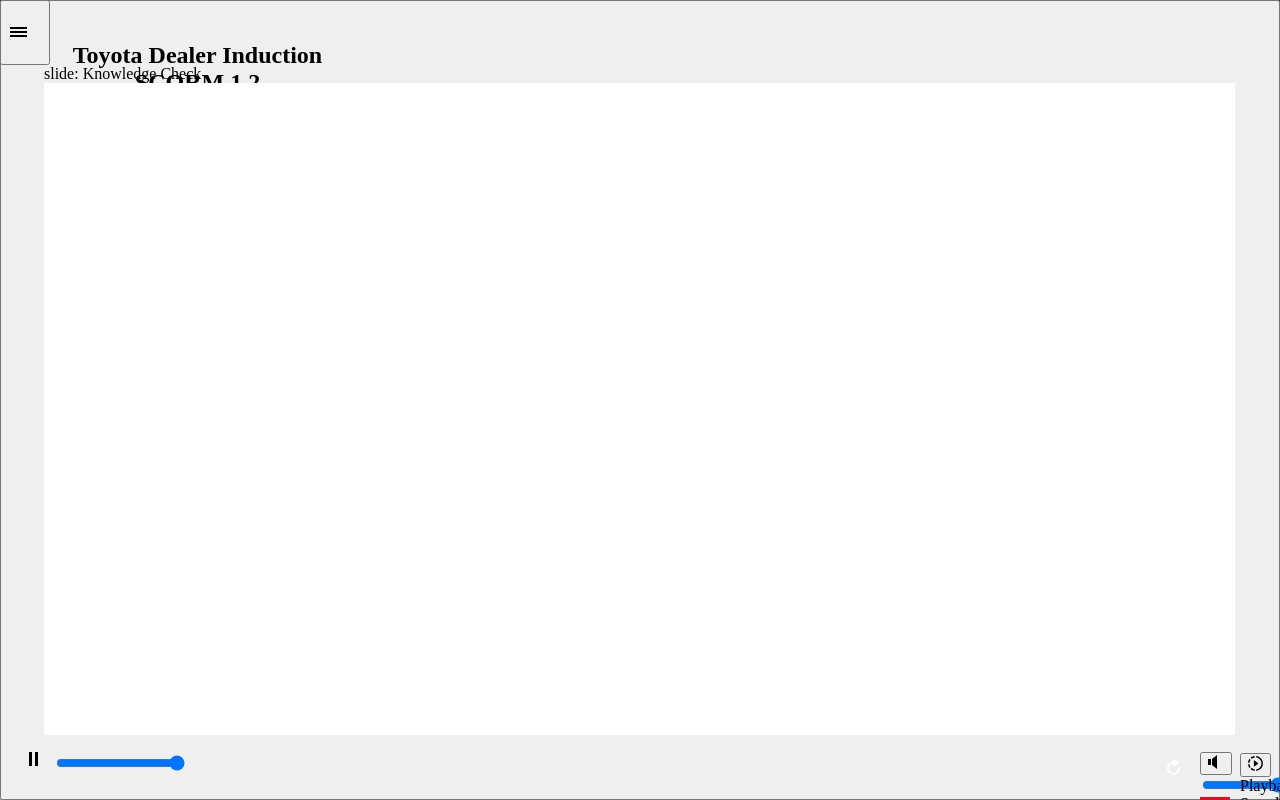 type on "5000" 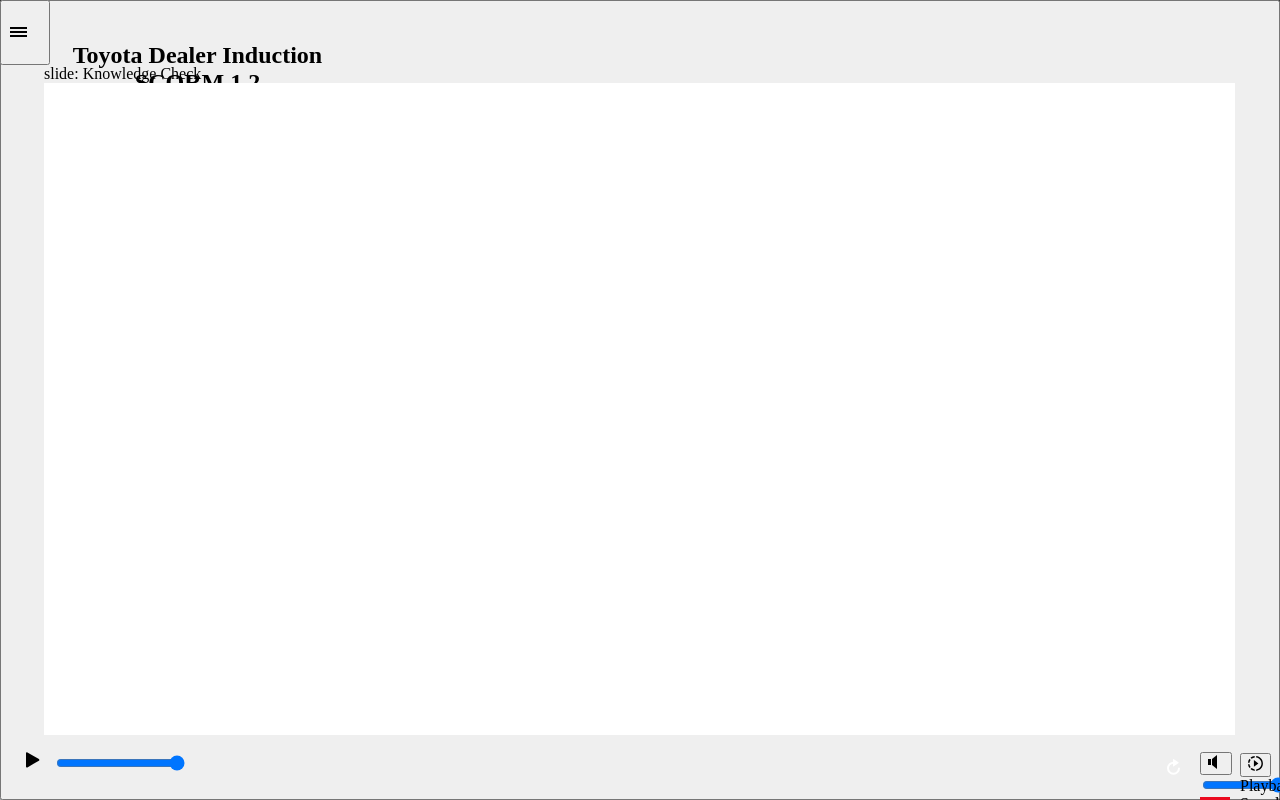 radio on "true" 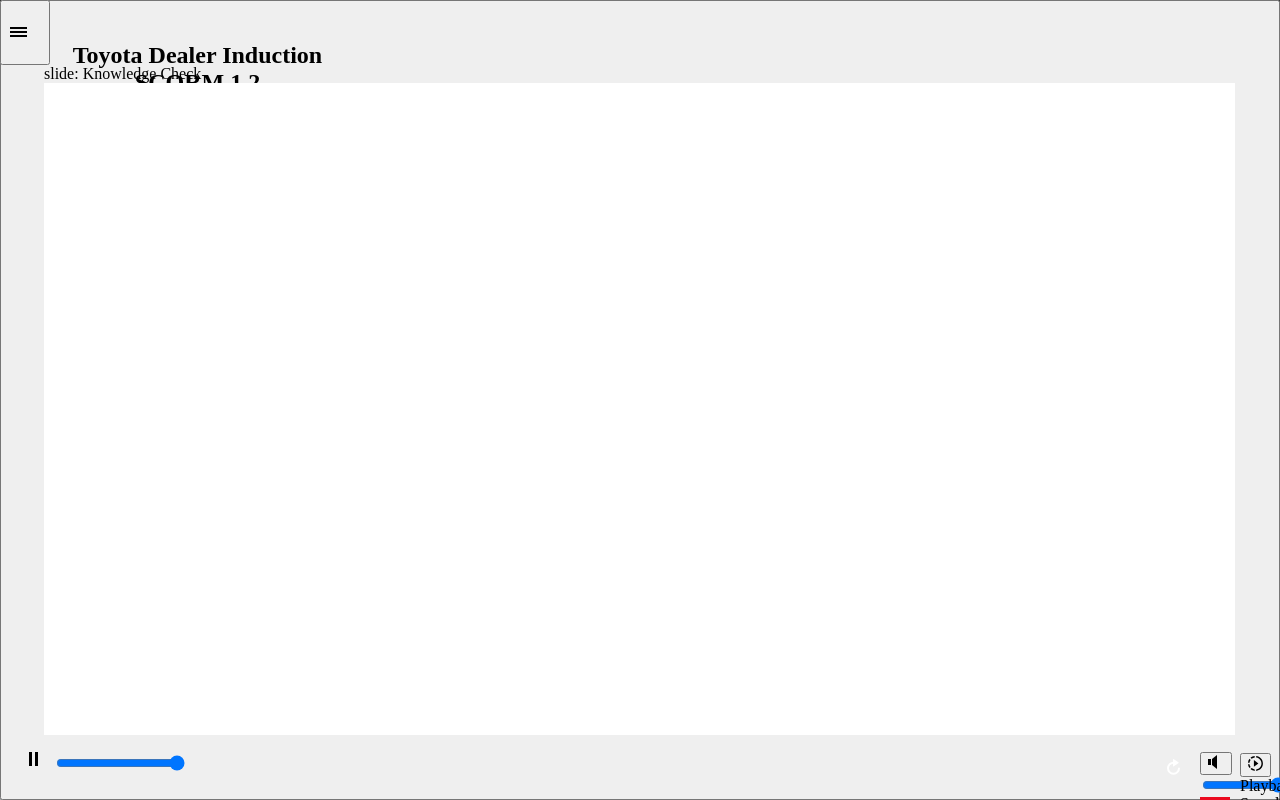 type on "5000" 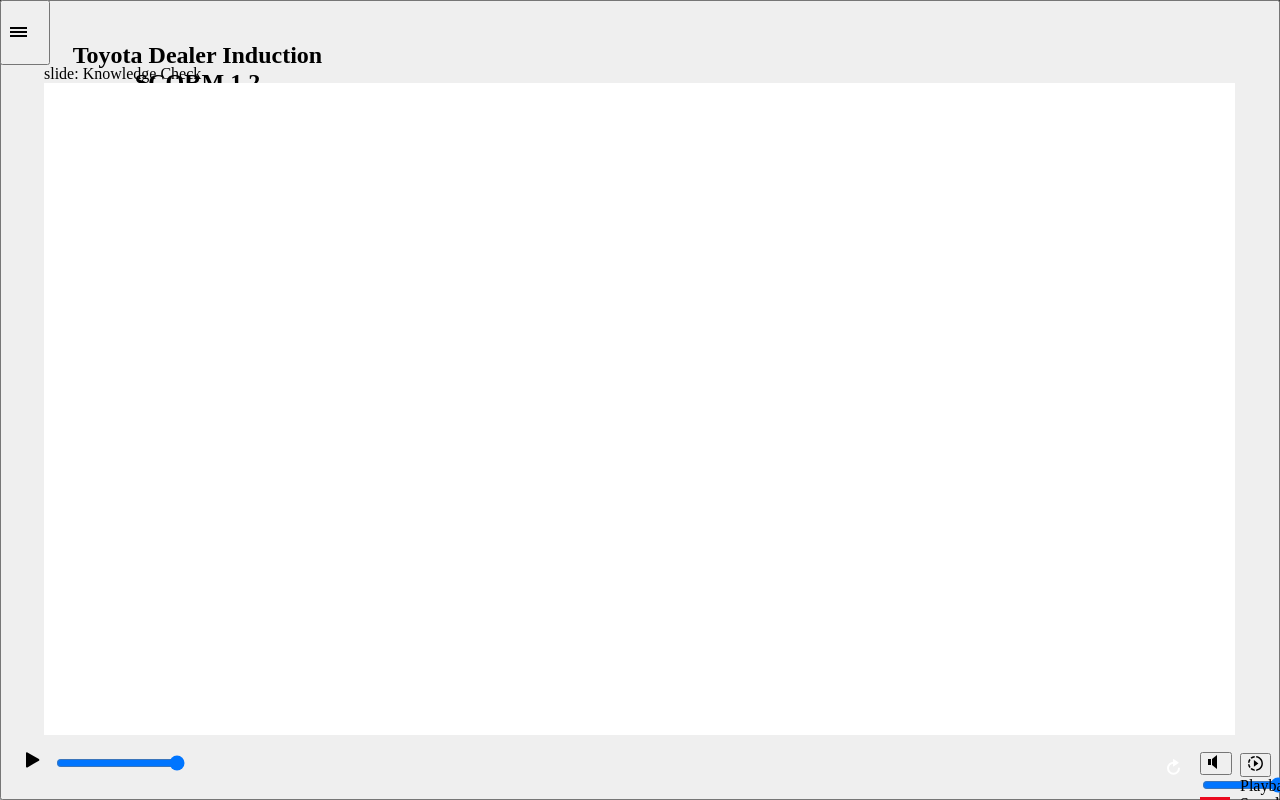 radio on "true" 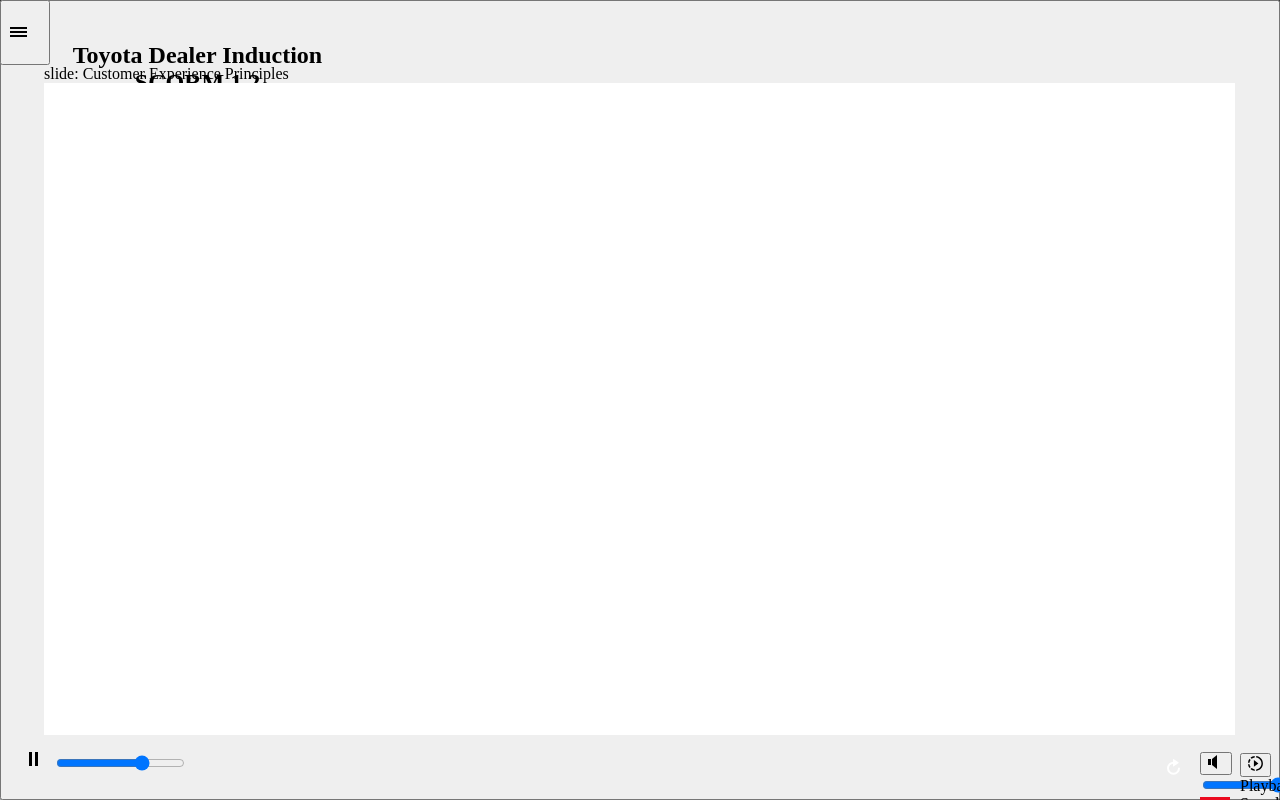 click 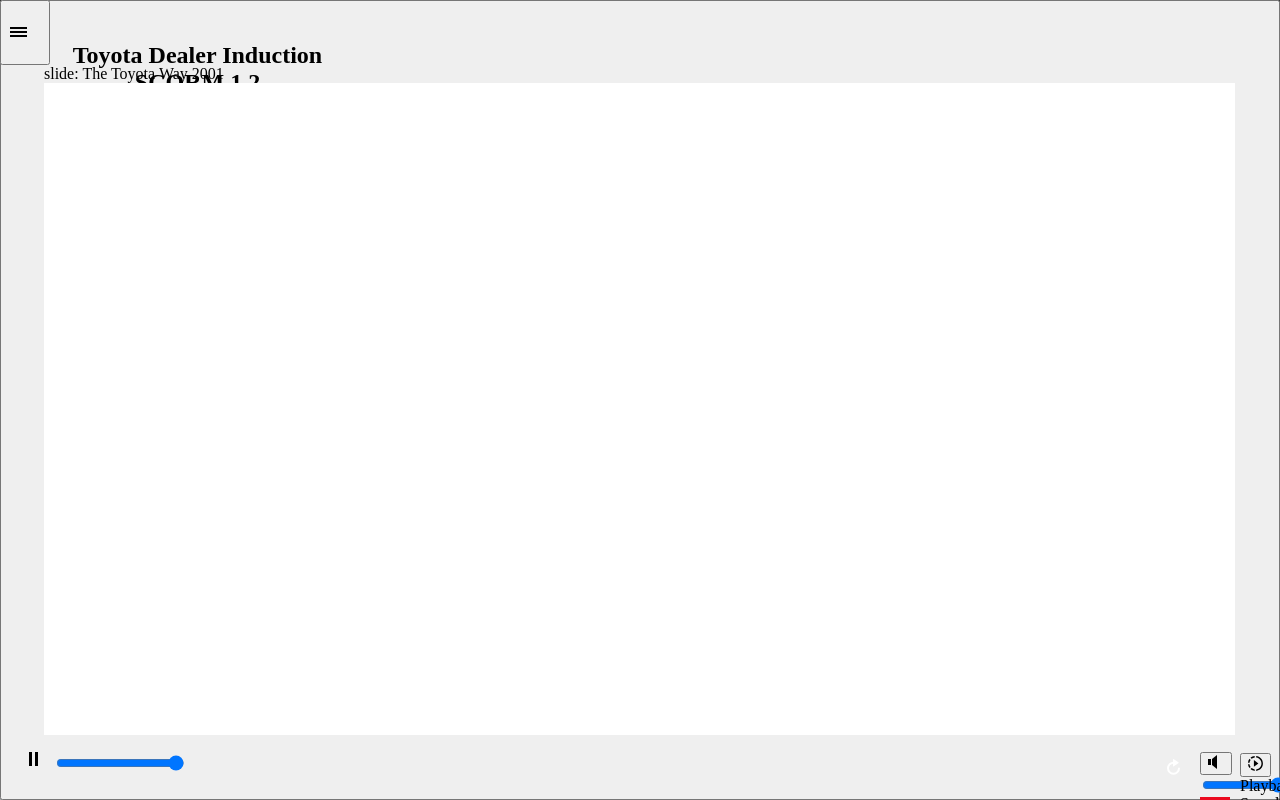 click 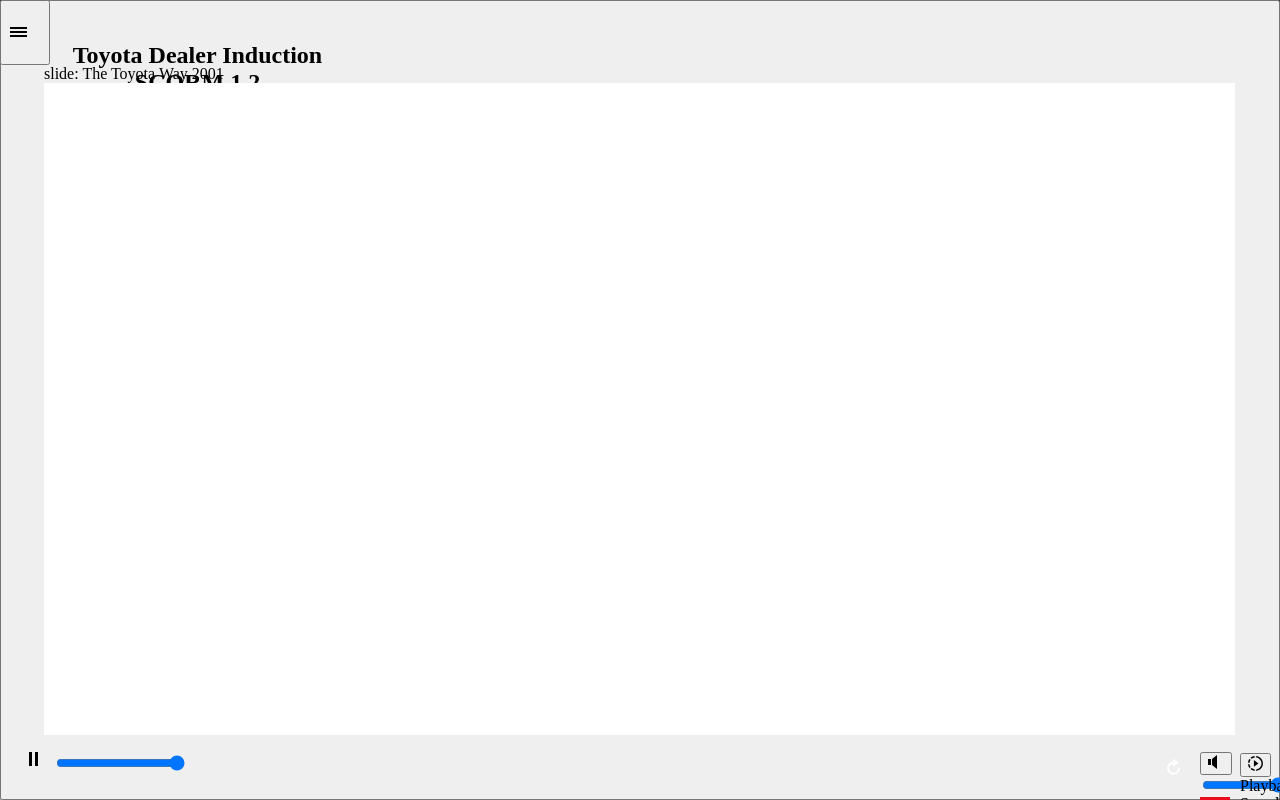 type on "37600" 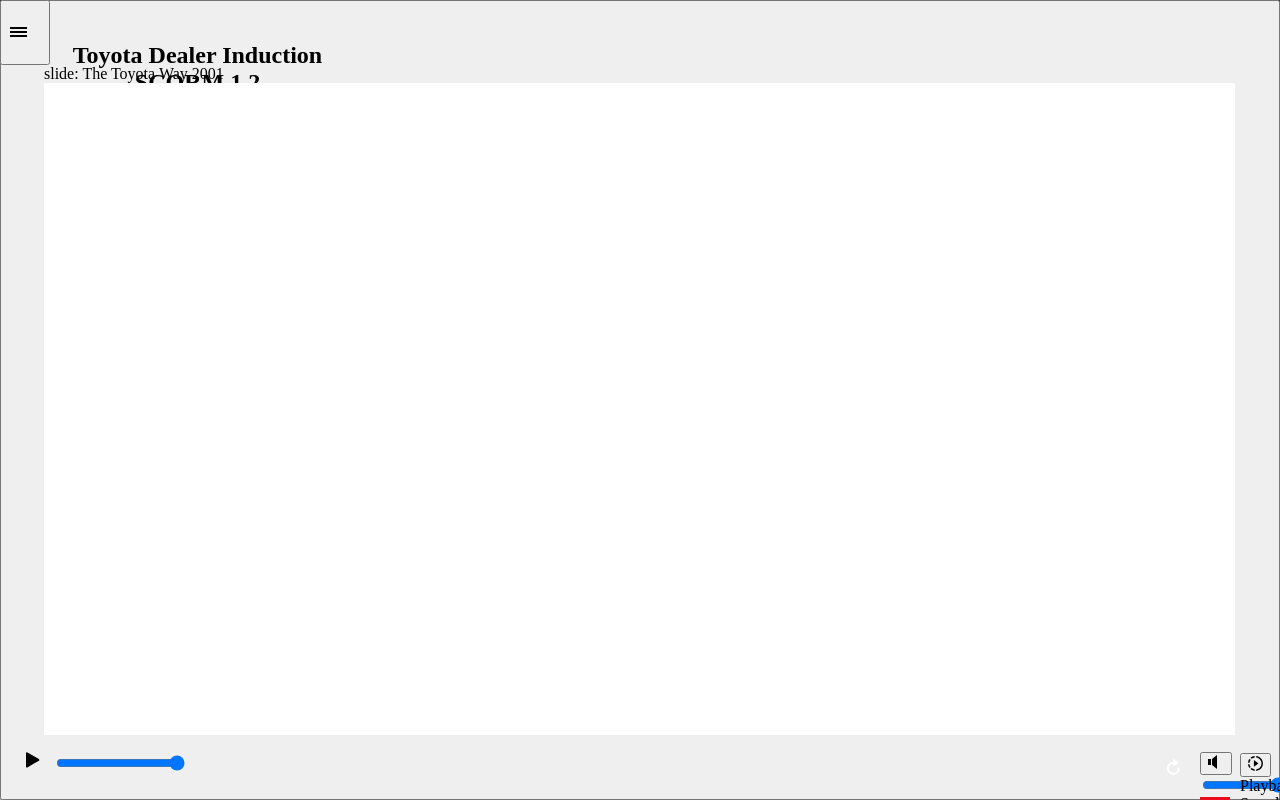 click 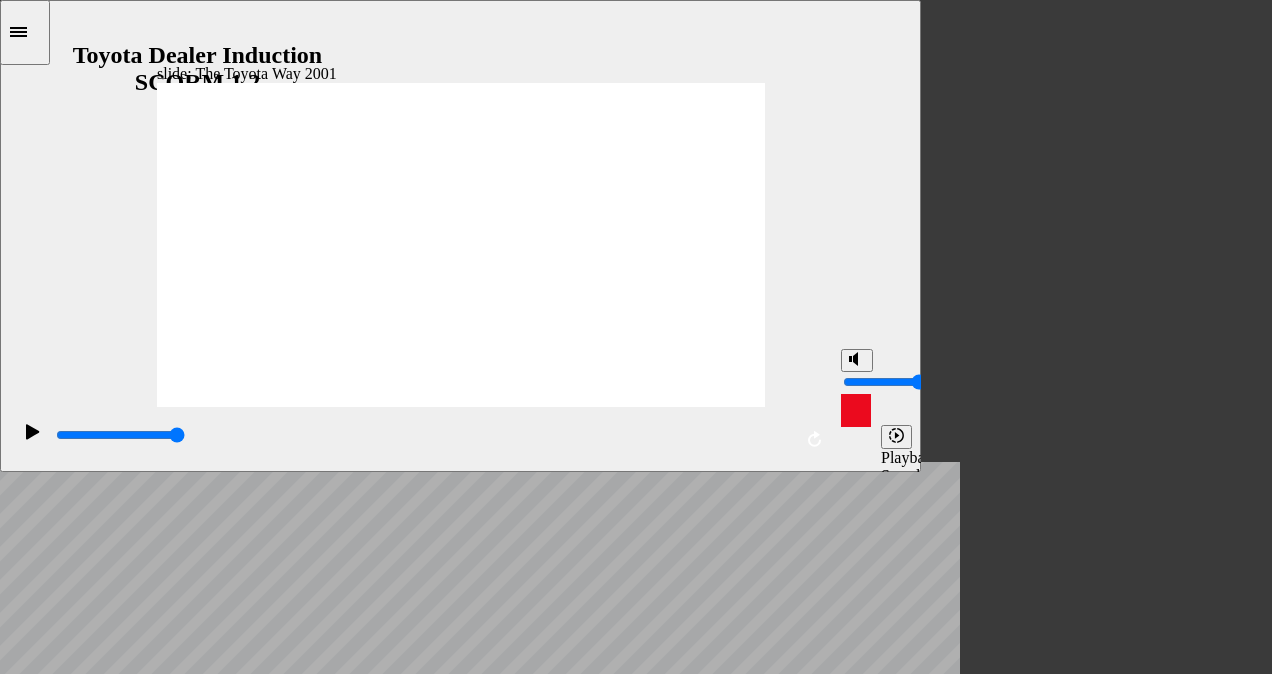 type 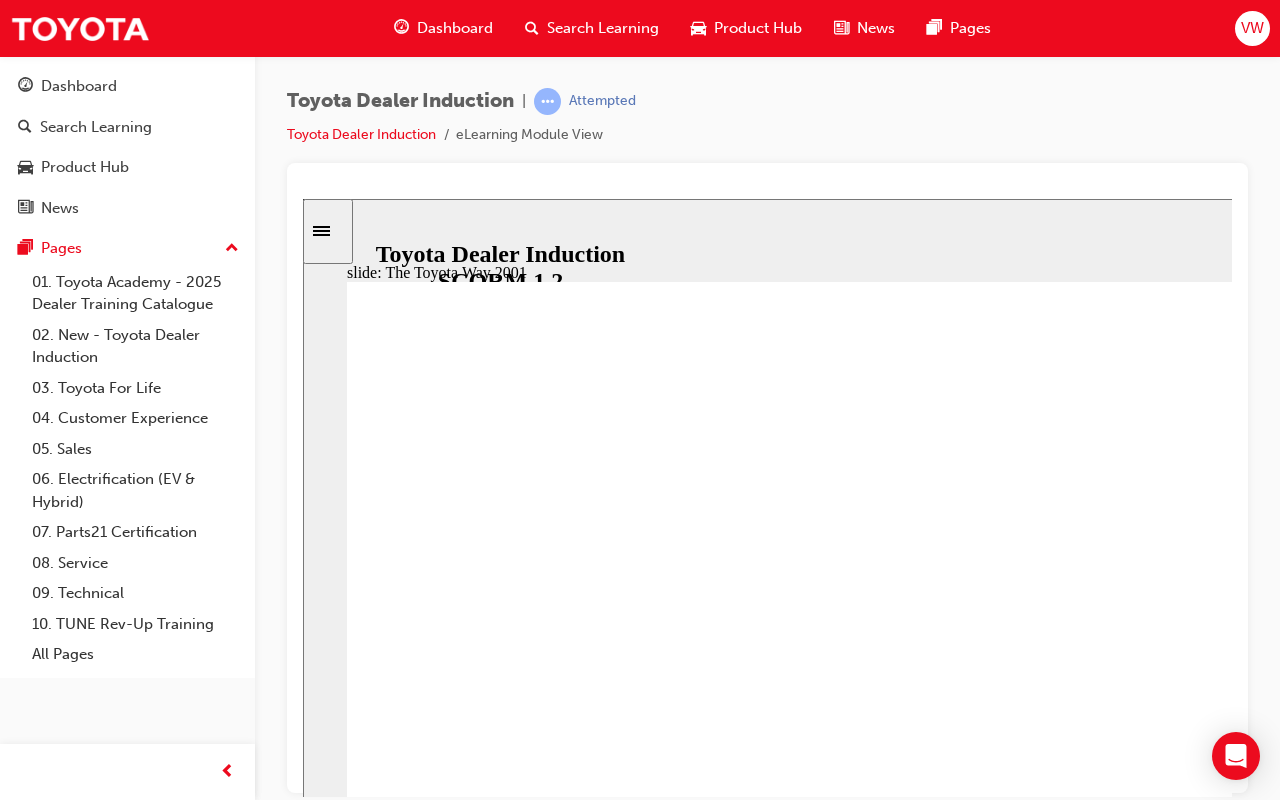 click 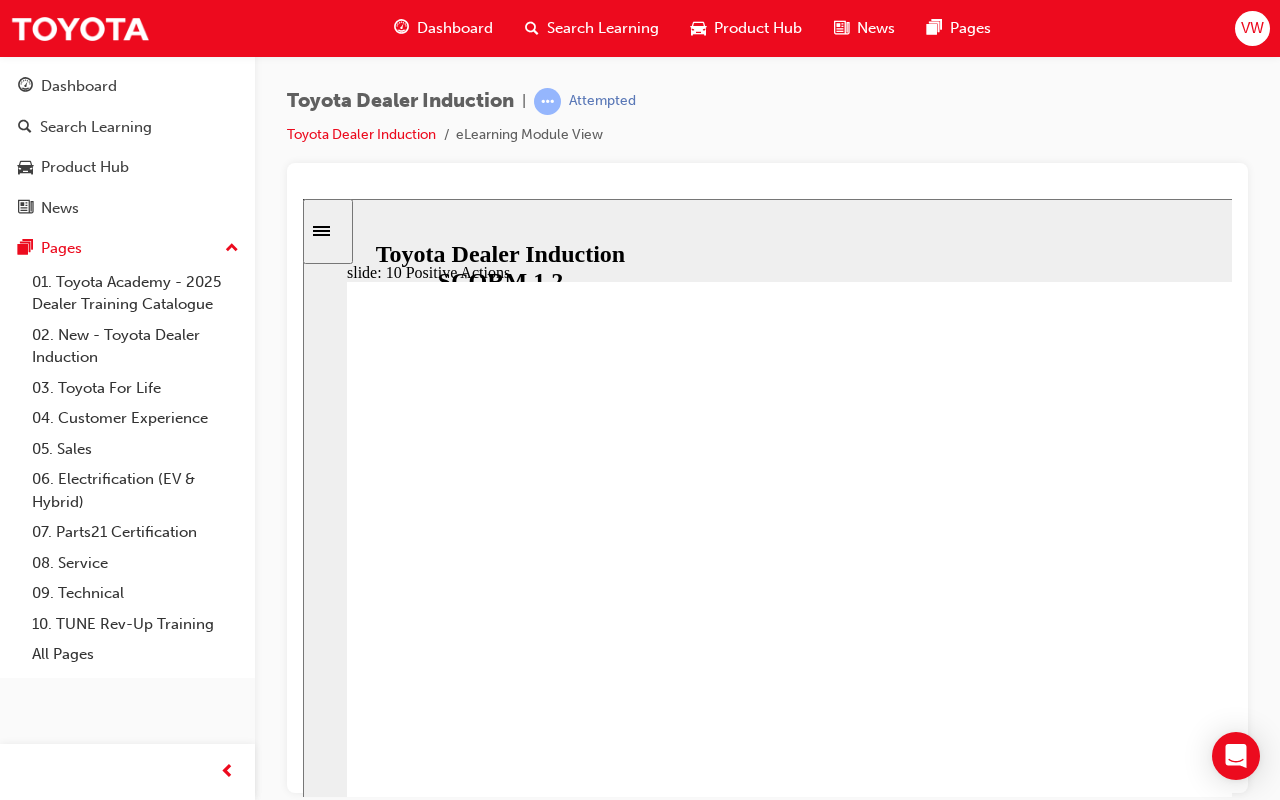 click 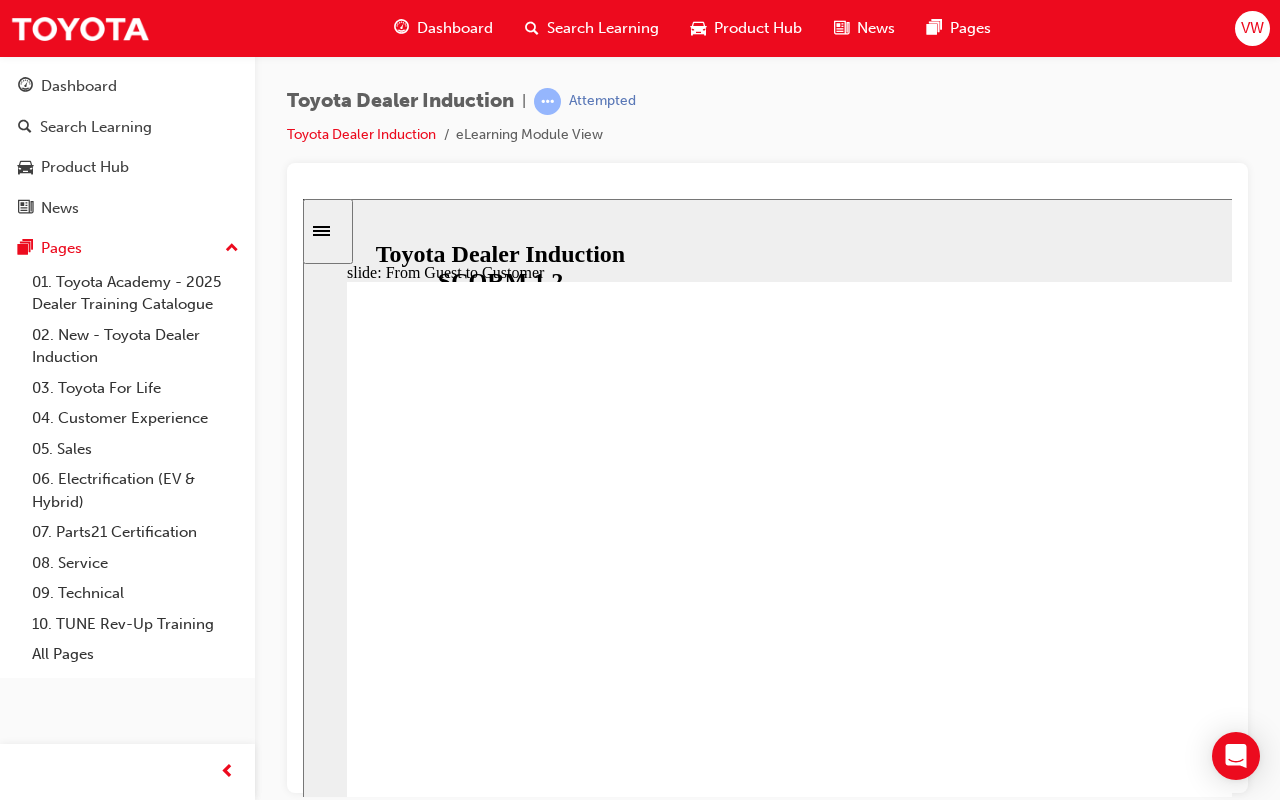 click 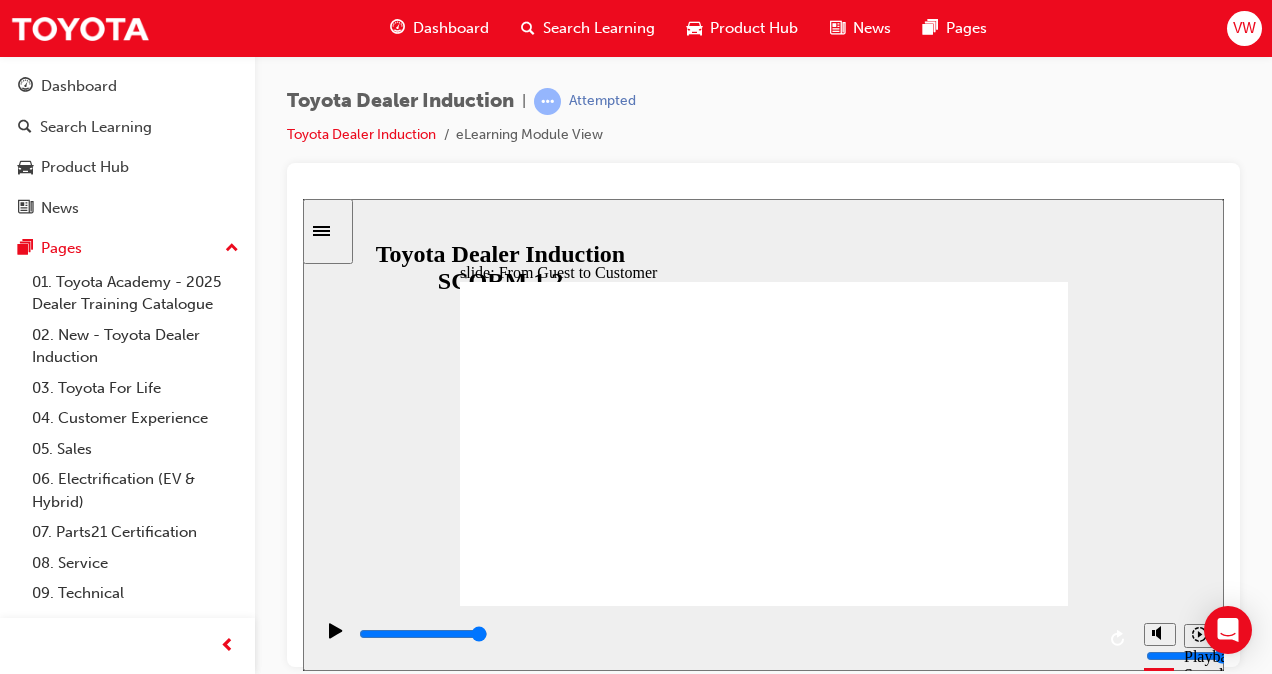 click 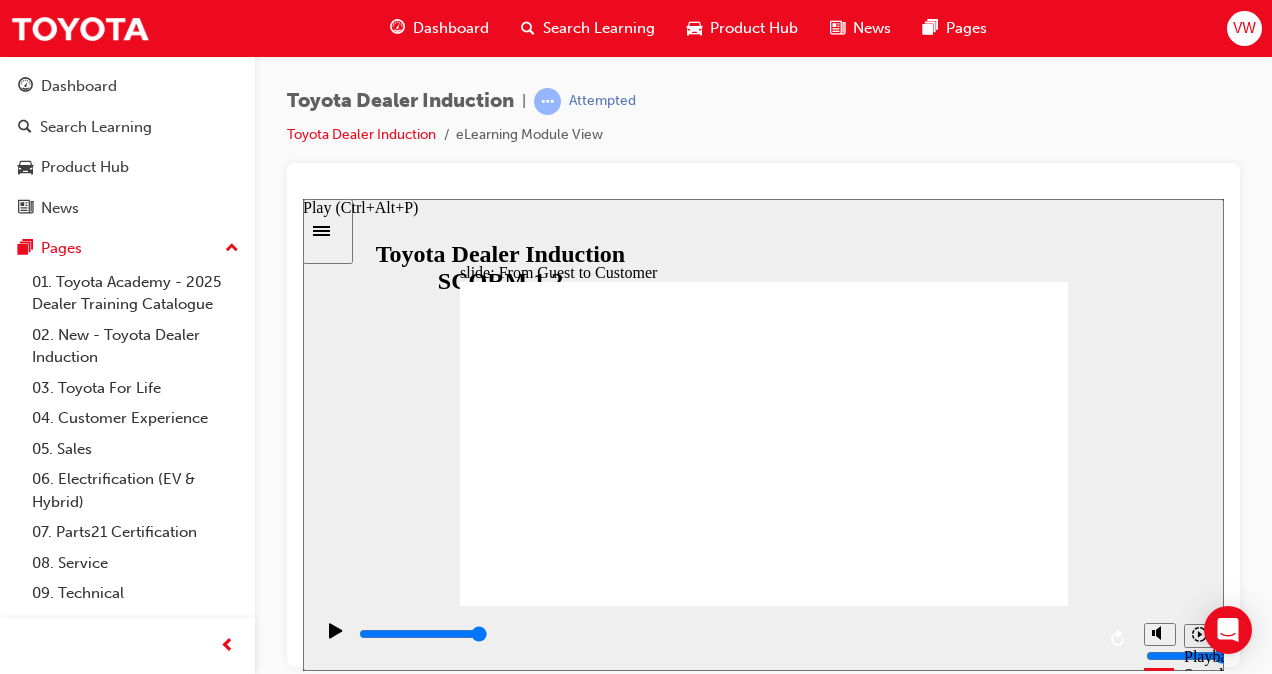 click 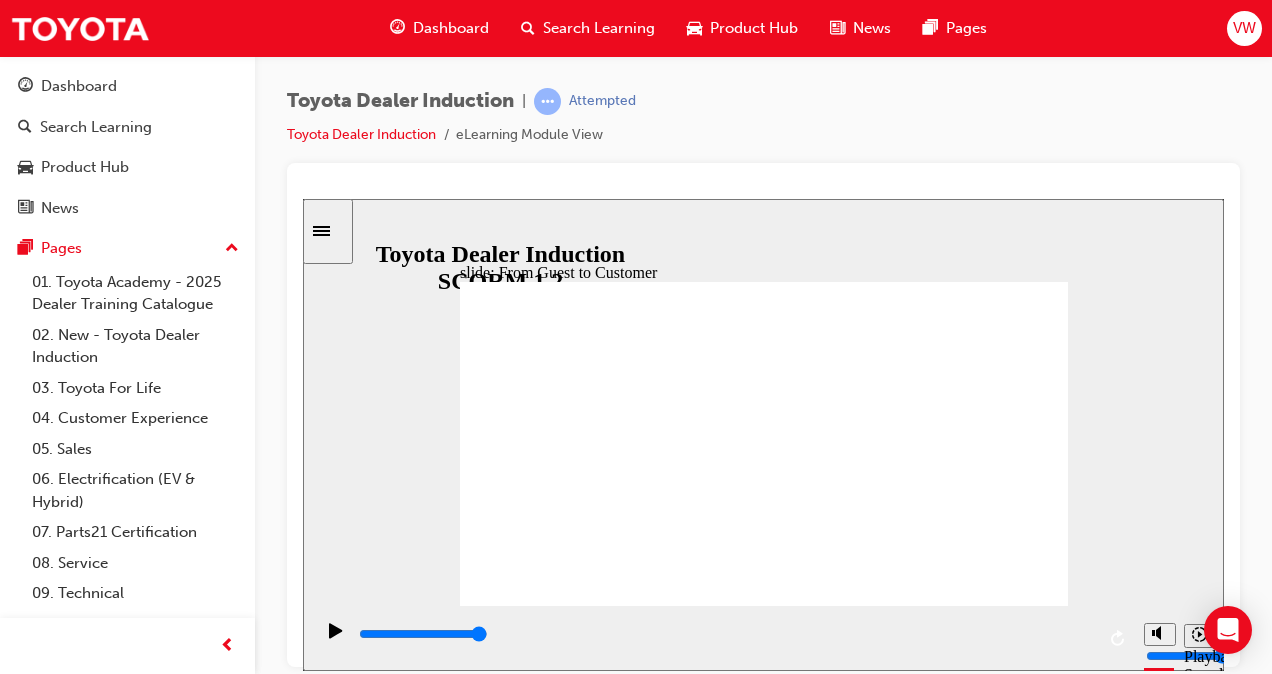 click 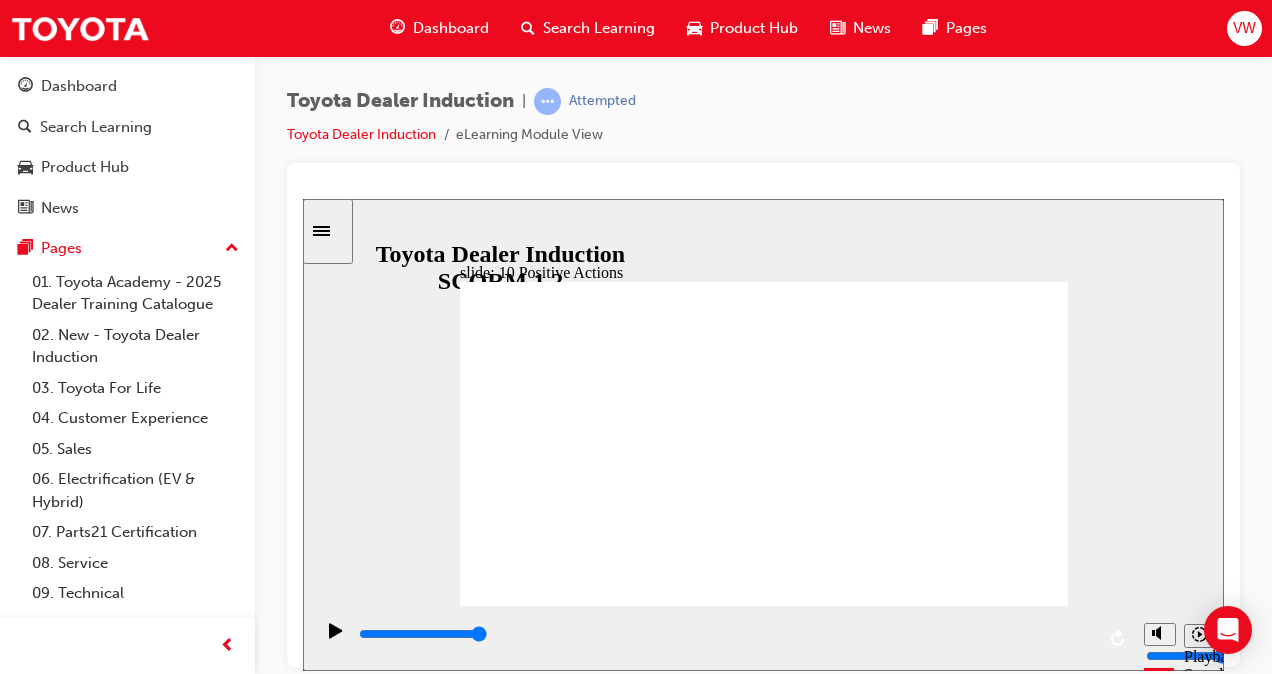 type on "19900" 